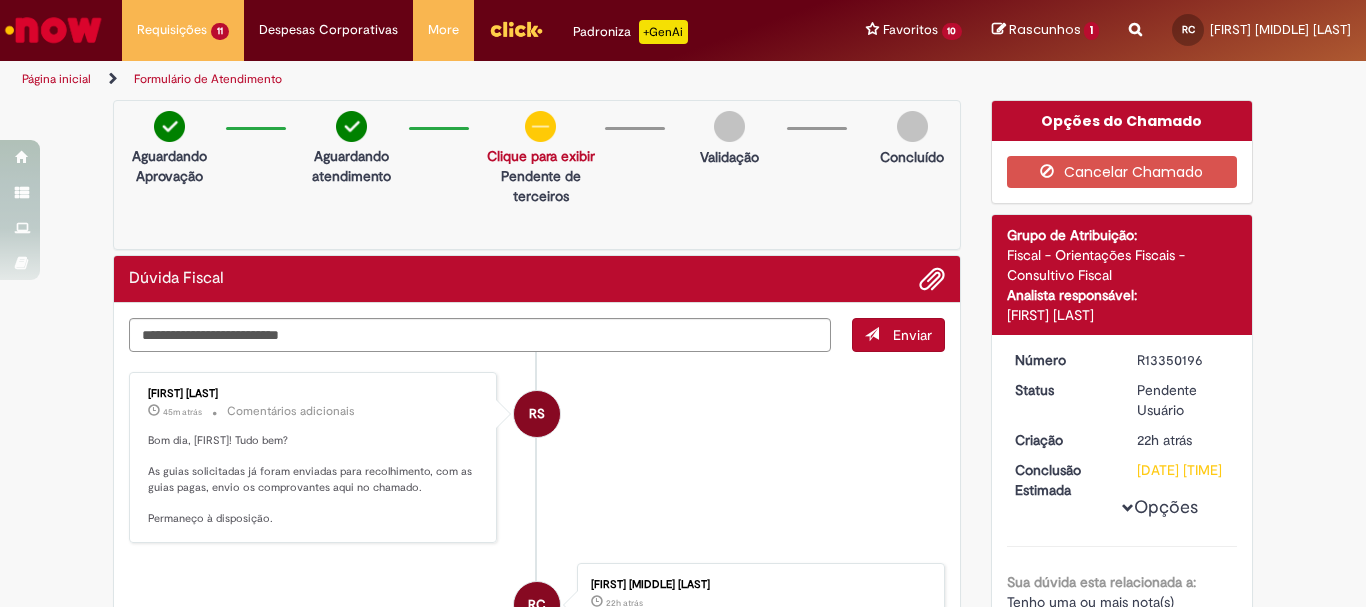 scroll, scrollTop: 0, scrollLeft: 0, axis: both 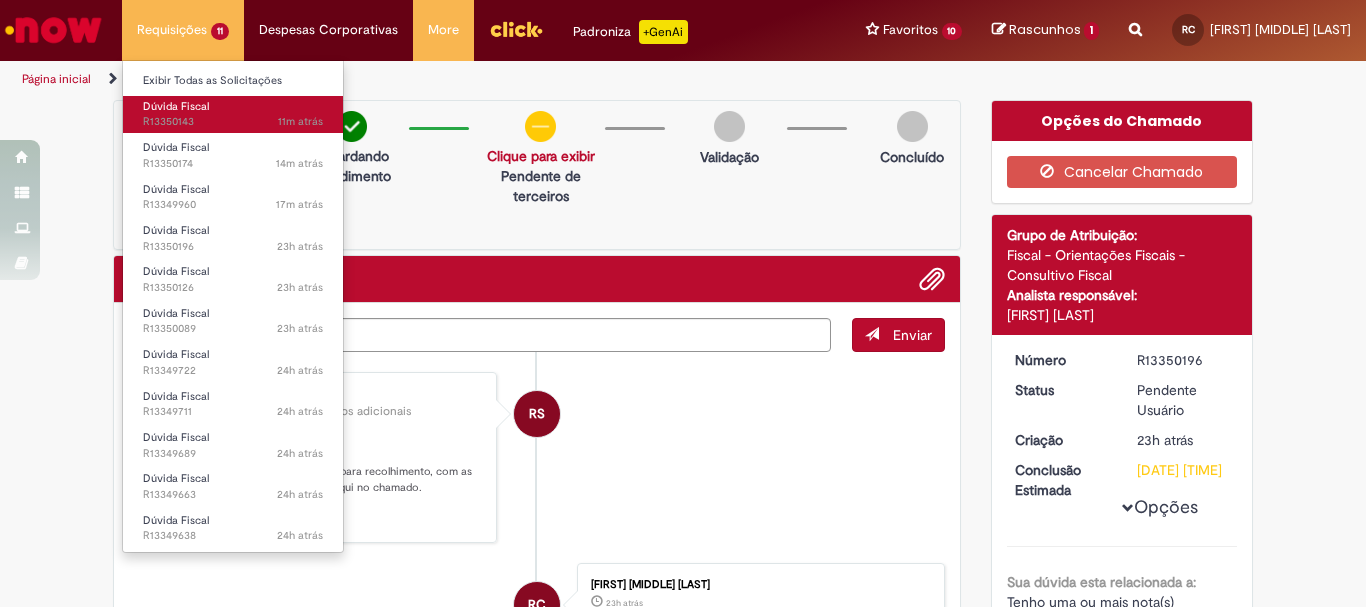 click on "[TIME] atrás [TIME] atrás  R[NUMBER]" at bounding box center (233, 122) 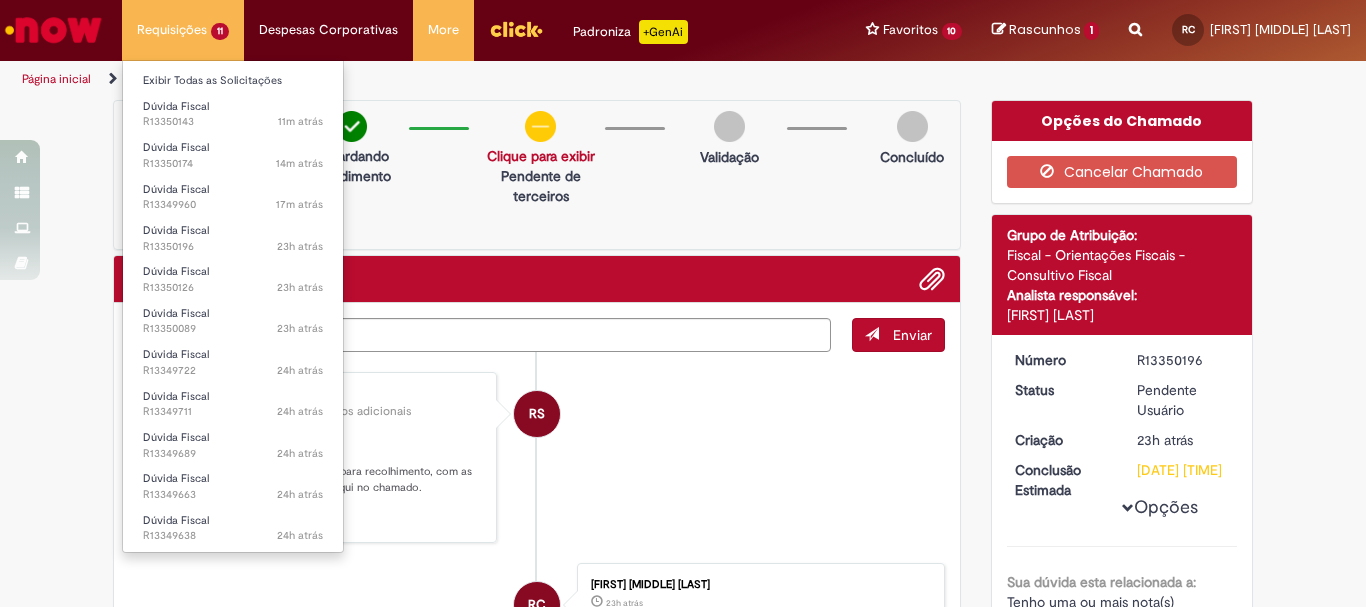 click on "Requisições   11
Exibir Todas as Solicitações
Dúvida Fiscal
[TIME] atrás [TIME] atrás  R[NUMBER]
Dúvida Fiscal
[TIME] atrás [TIME] atrás  R[NUMBER]
Dúvida Fiscal
[TIME] atrás [TIME] atrás  R[NUMBER]
Dúvida Fiscal
[TIME] atrás [TIME] atrás  R[NUMBER]
Dúvida Fiscal
[TIME] atrás [TIME] atrás  R[NUMBER]
Dúvida Fiscal
[TIME] atrás [TIME] atrás  R[NUMBER]
Dúvida Fiscal
[TIME] atrás [TIME] atrás  R[NUMBER]
Dúvida Fiscal
[TIME] atrás [TIME] atrás  R[NUMBER]
Dúvida Fiscal
[TIME] atrás [TIME] atrás  R[NUMBER]
Dúvida Fiscal
[TIME] atrás [TIME] atrás  R[NUMBER]
Dúvida Fiscal
[TIME] atrás [TIME] atrás  R[NUMBER]" at bounding box center [183, 30] 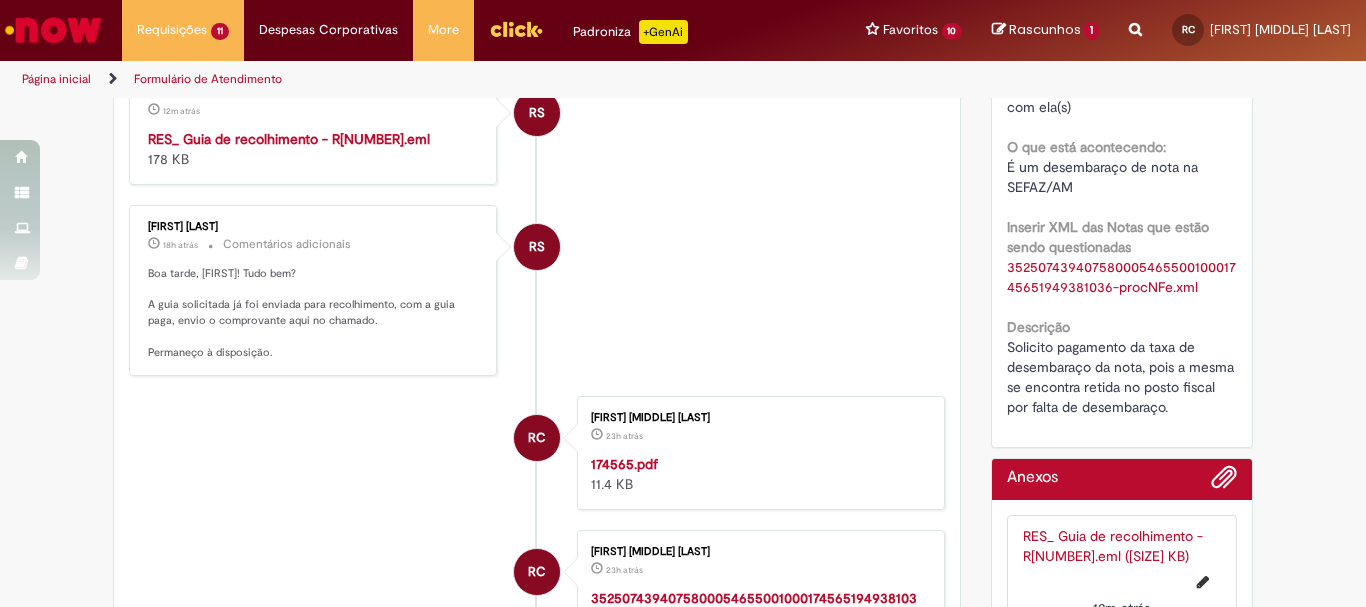 scroll, scrollTop: 215, scrollLeft: 0, axis: vertical 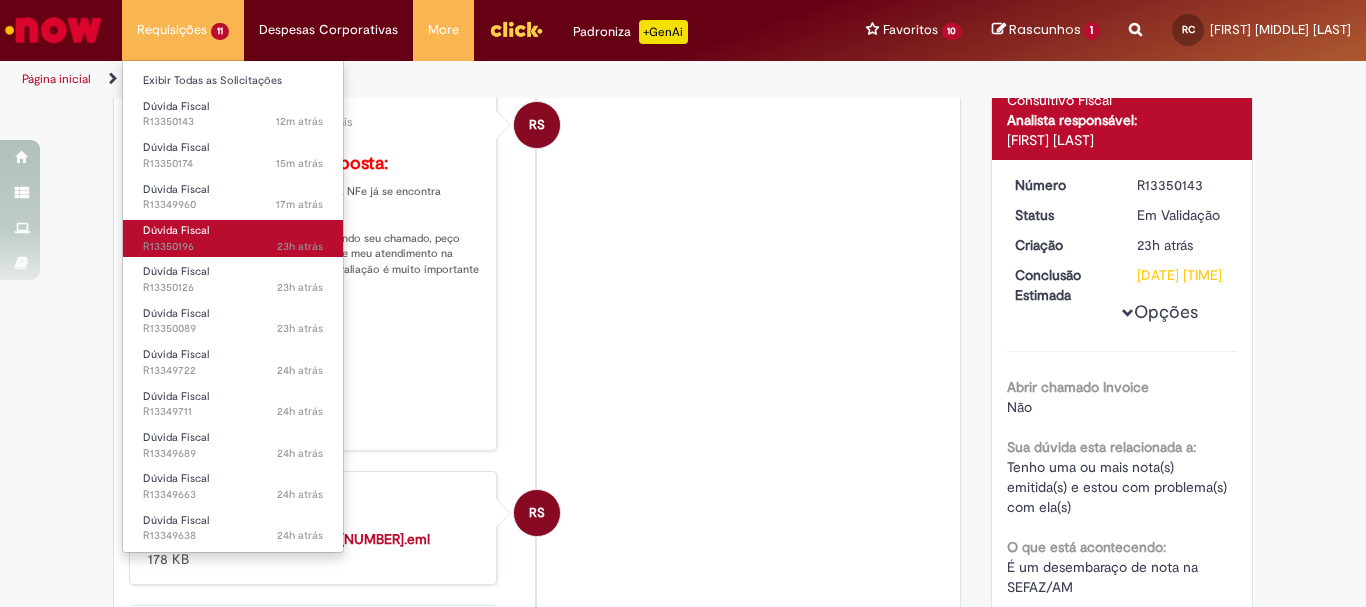 click on "Dúvida Fiscal
[TIME] atrás [TIME] atrás  R[NUMBER]" at bounding box center (233, 238) 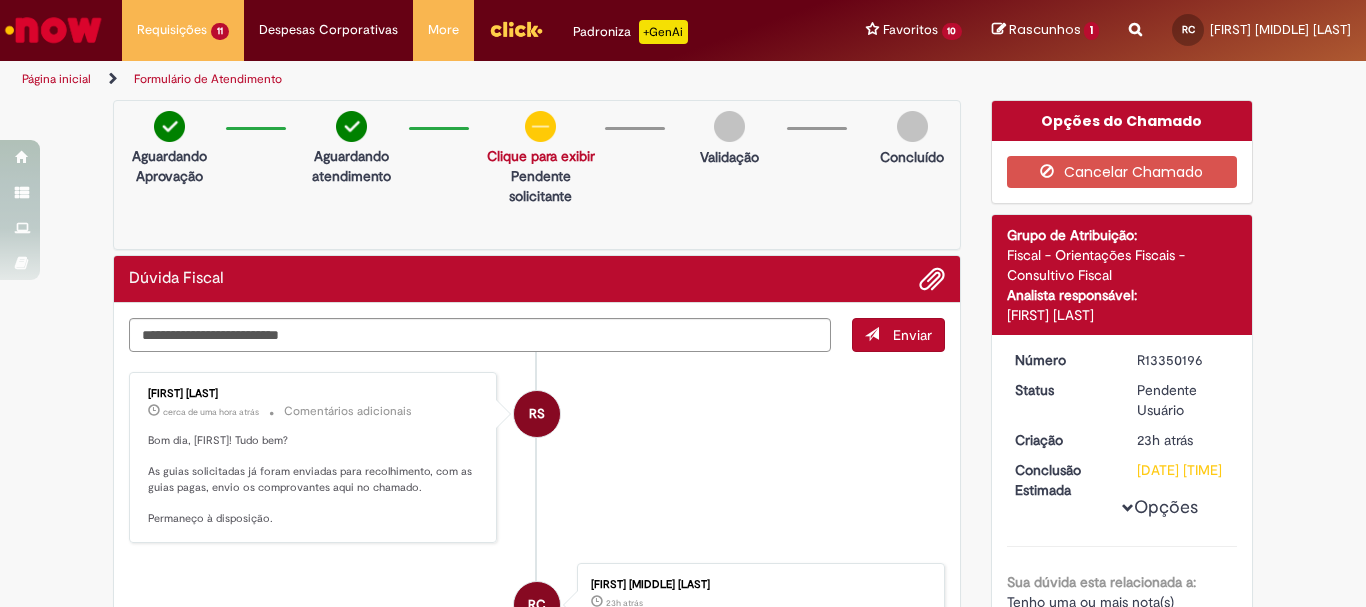 scroll, scrollTop: 300, scrollLeft: 0, axis: vertical 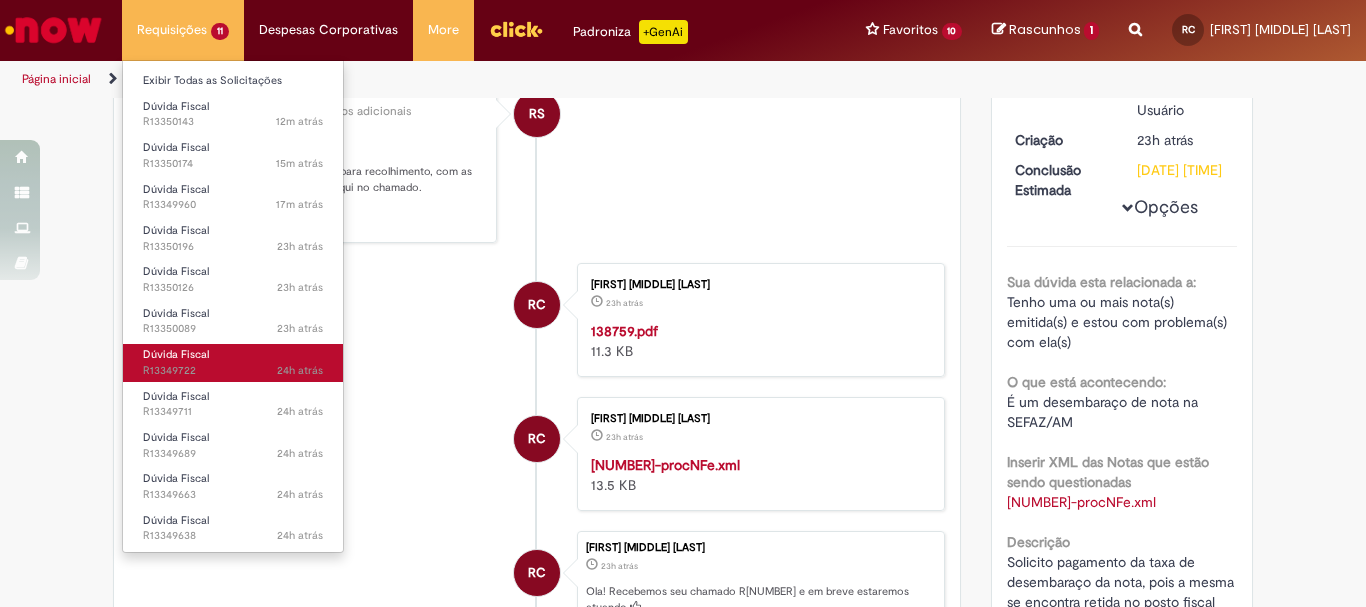 click on "[TIME] atrás [TIME] atrás  R[NUMBER]" at bounding box center [233, 371] 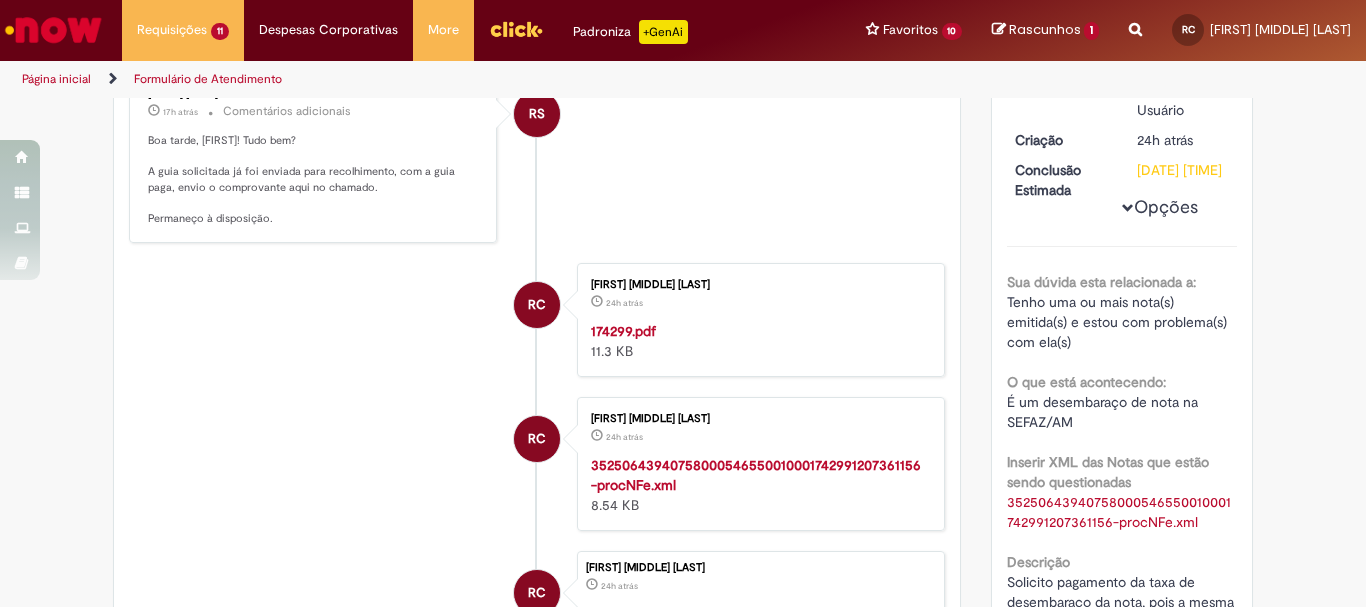 scroll, scrollTop: 0, scrollLeft: 0, axis: both 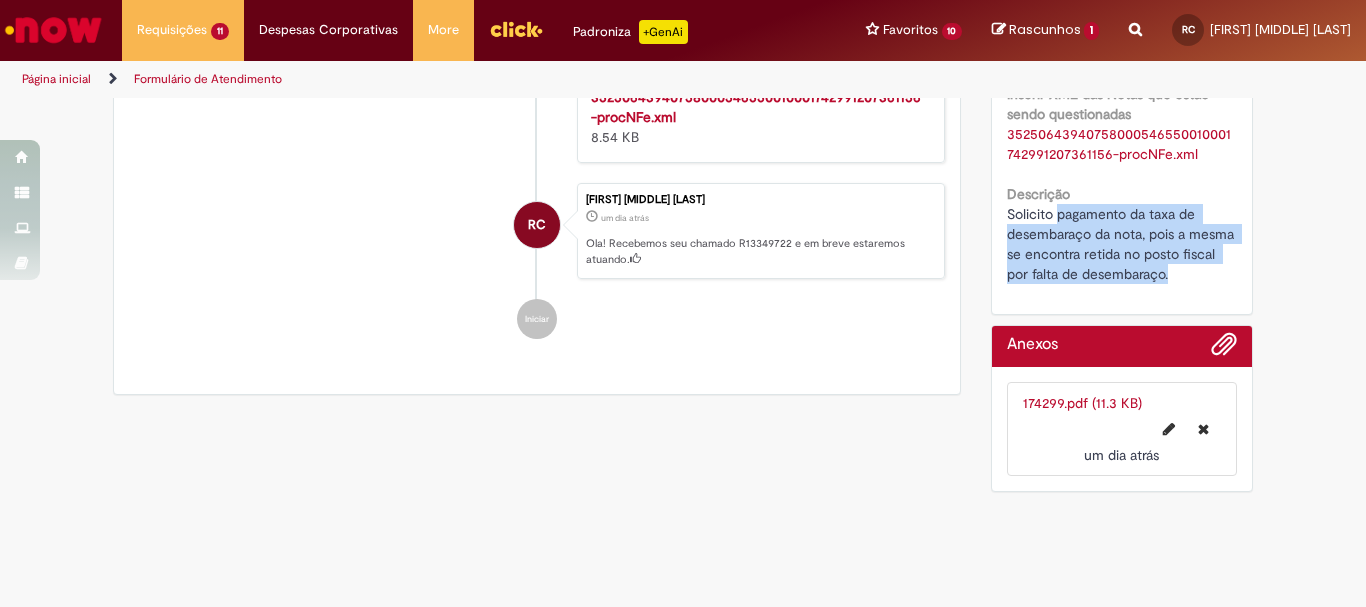 drag, startPoint x: 1049, startPoint y: 235, endPoint x: 1180, endPoint y: 301, distance: 146.68674 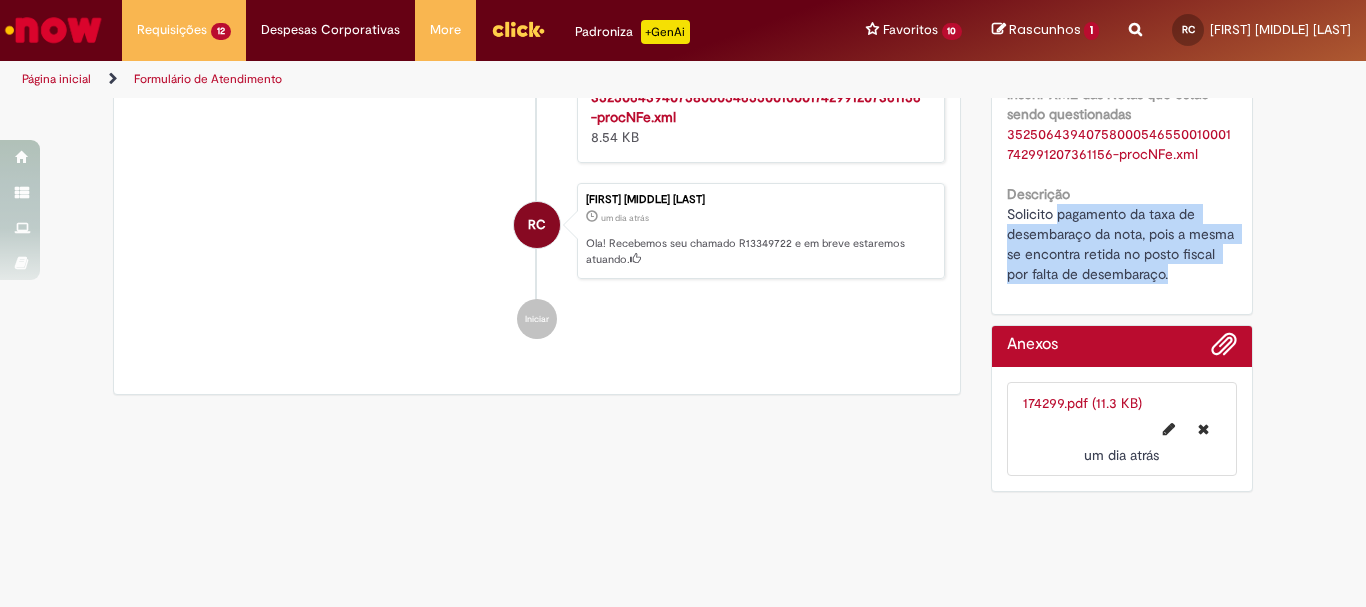 click on "Iniciar" at bounding box center (537, 319) 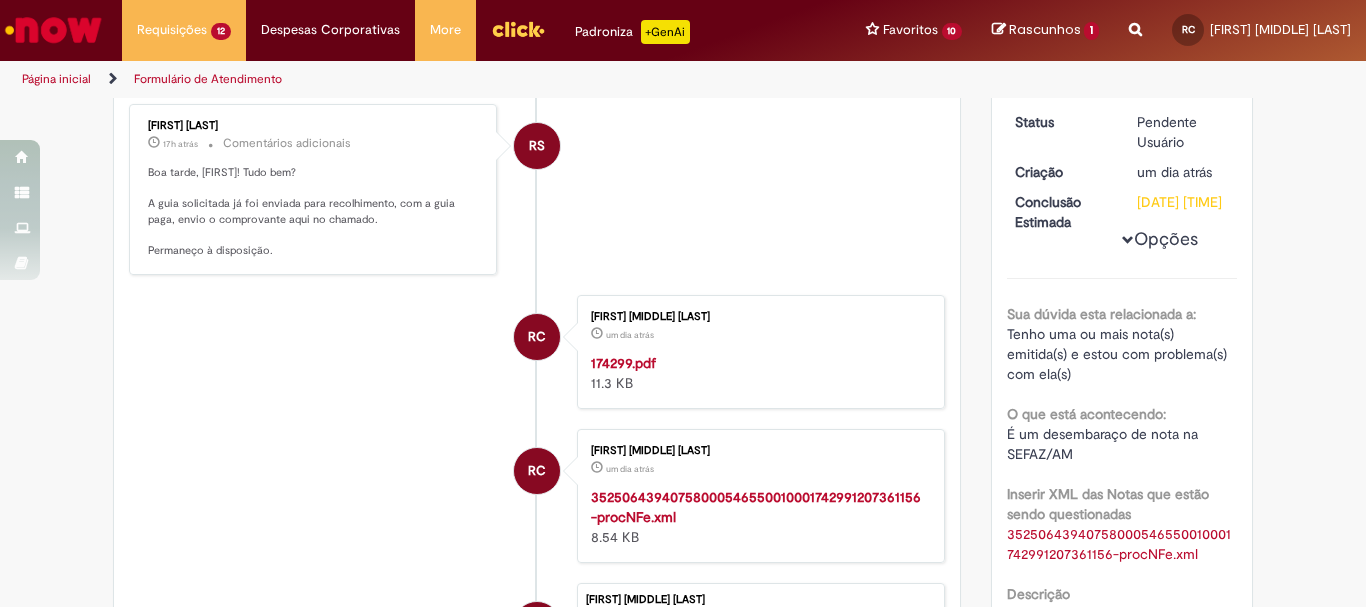 scroll, scrollTop: 0, scrollLeft: 0, axis: both 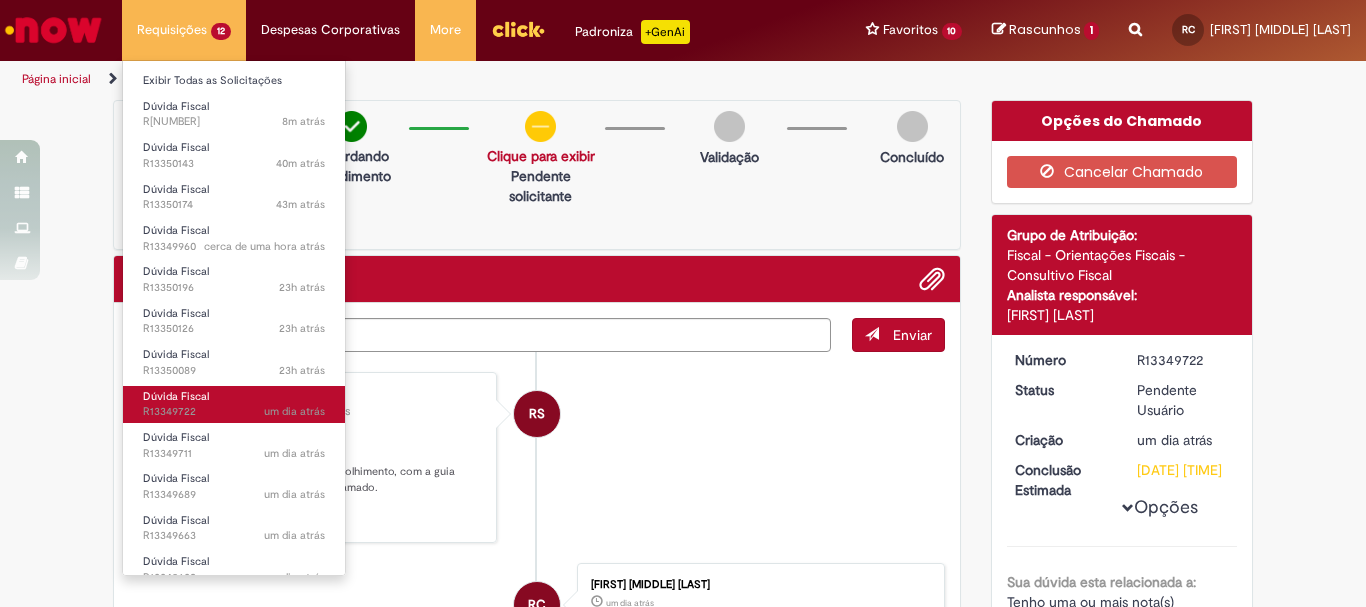 click on "Dúvida Fiscal
[TIME] atrás [TIME] atrás  R[NUMBER]" at bounding box center [234, 404] 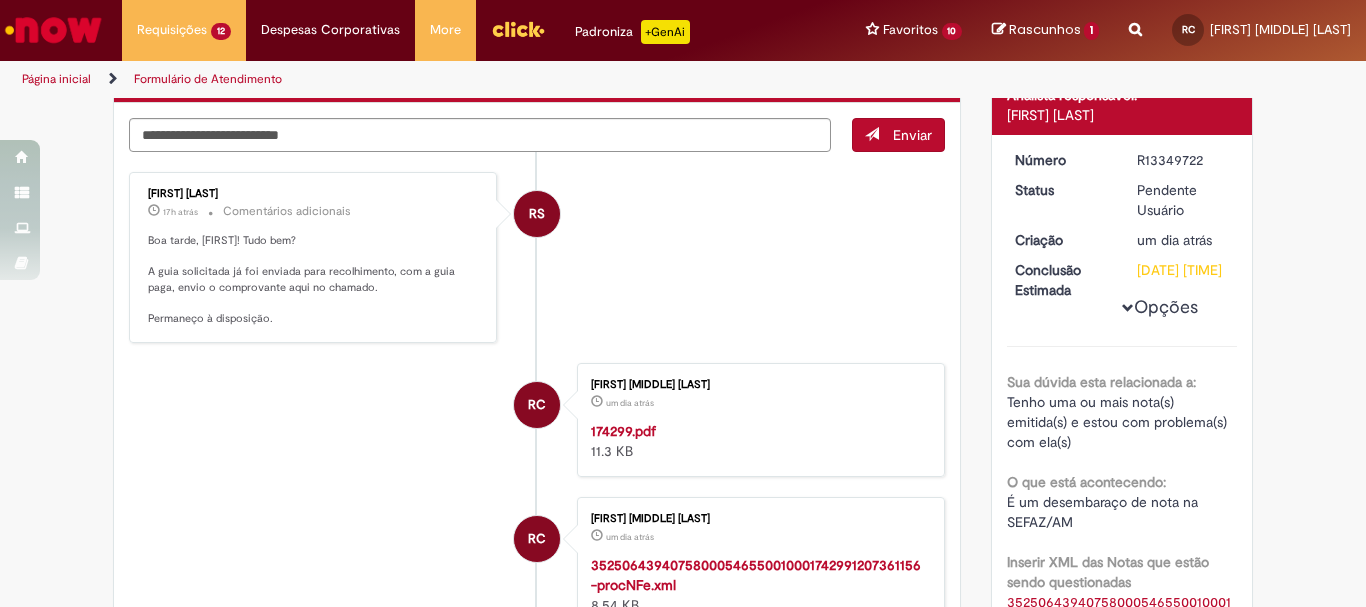 scroll, scrollTop: 100, scrollLeft: 0, axis: vertical 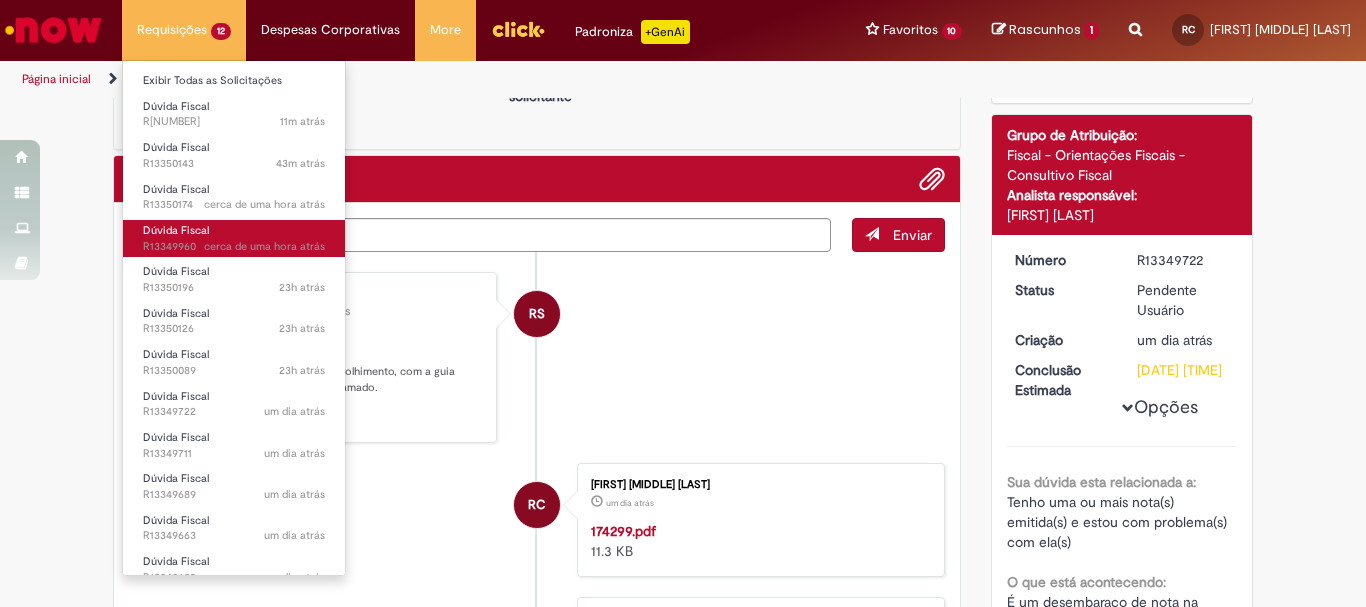 click on "Dúvida Fiscal
[TIME] atrás [TIME] atrás  R[NUMBER]" at bounding box center [234, 238] 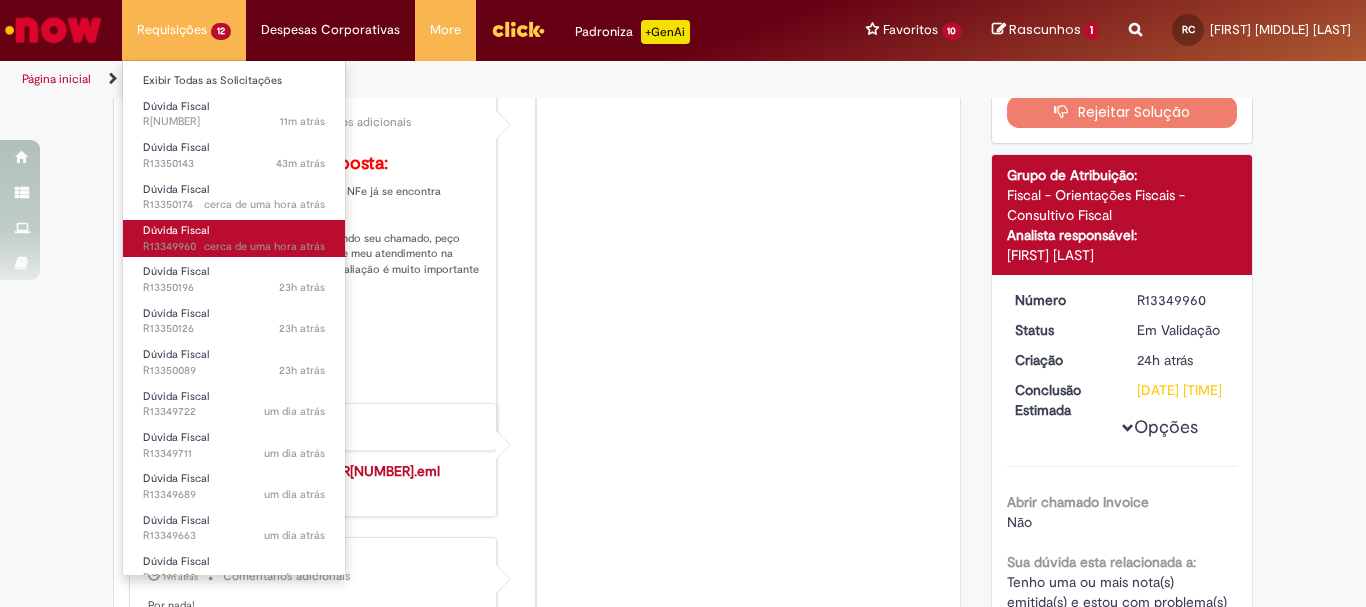 scroll, scrollTop: 0, scrollLeft: 0, axis: both 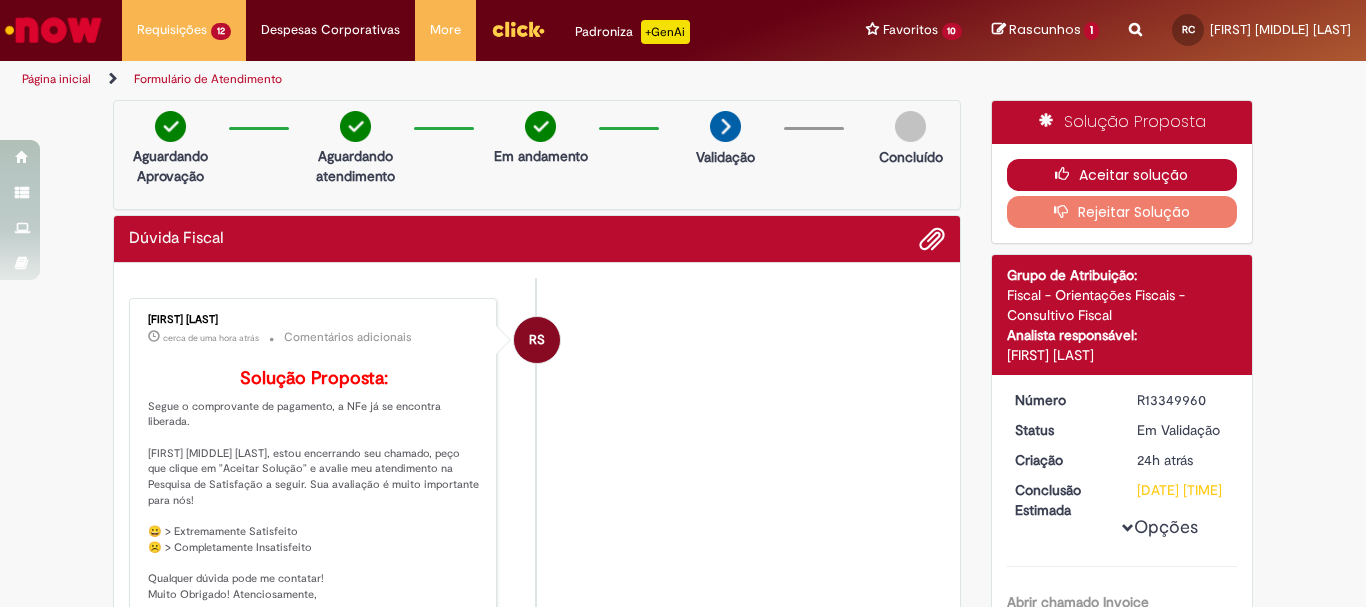 click on "Aceitar solução" at bounding box center [1122, 175] 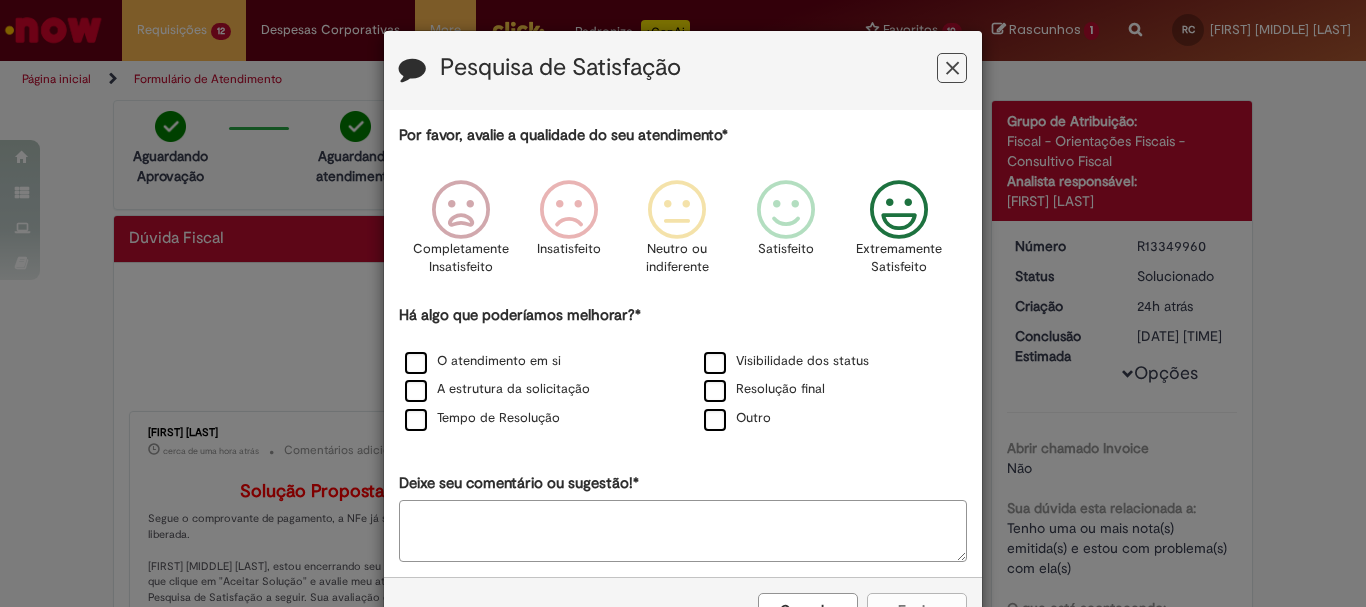 click at bounding box center [899, 210] 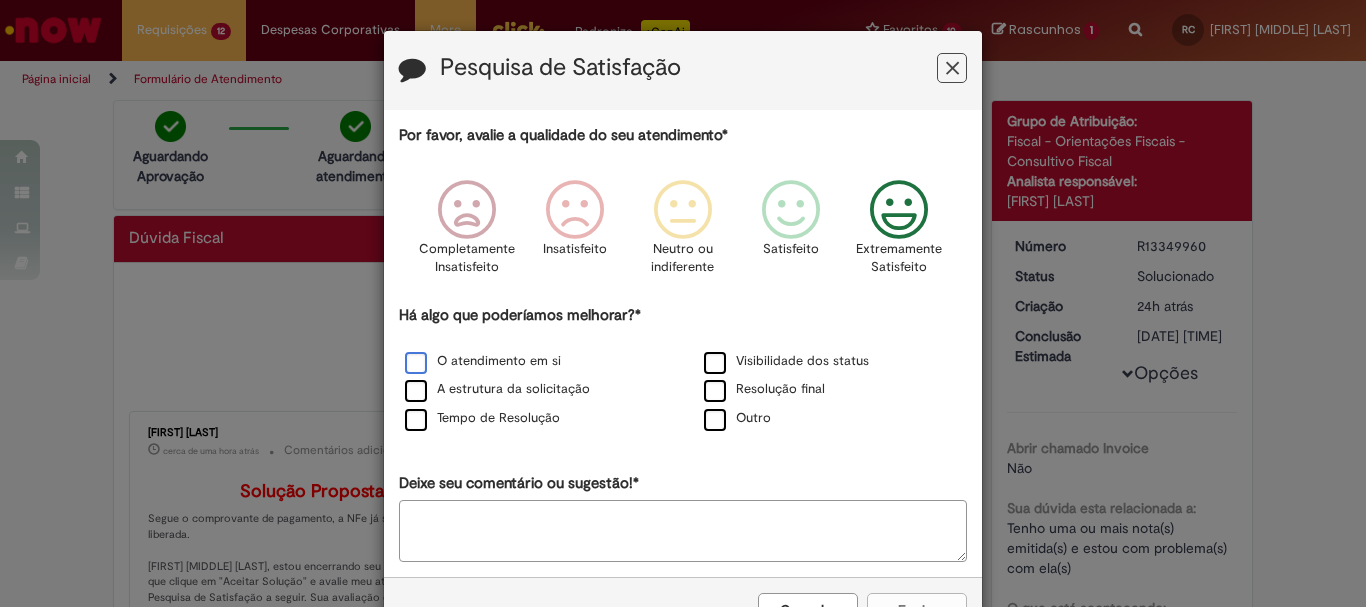click on "O atendimento em si" at bounding box center [483, 361] 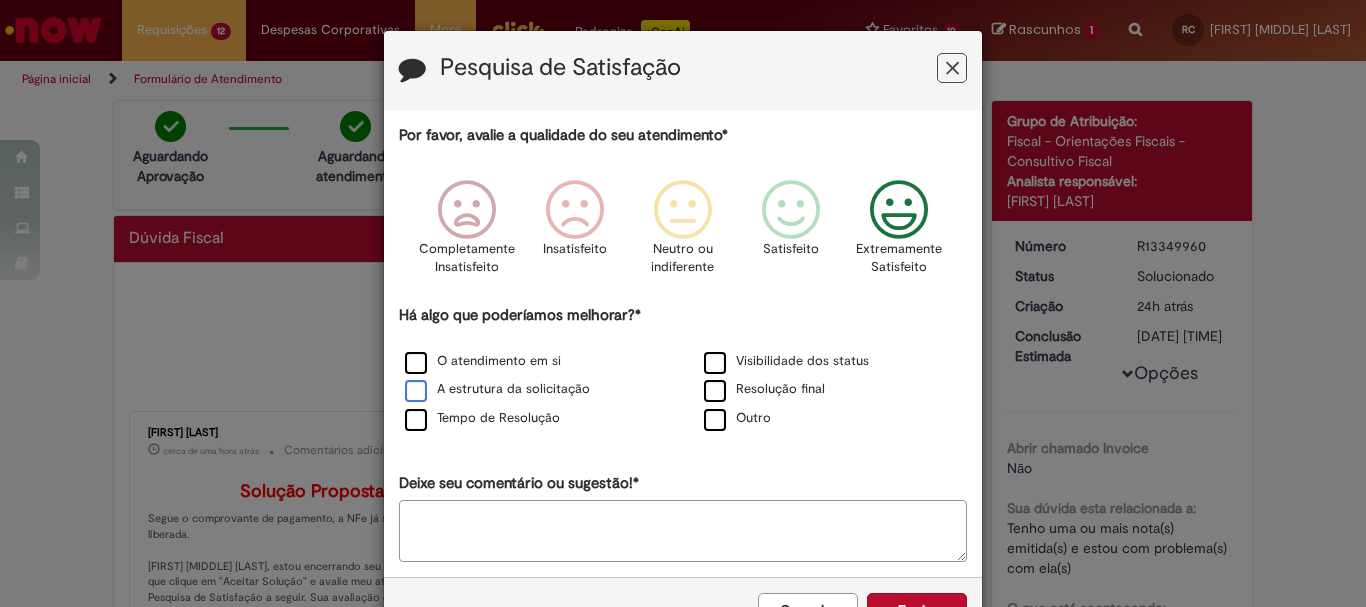 click on "A estrutura da solicitação" at bounding box center (497, 389) 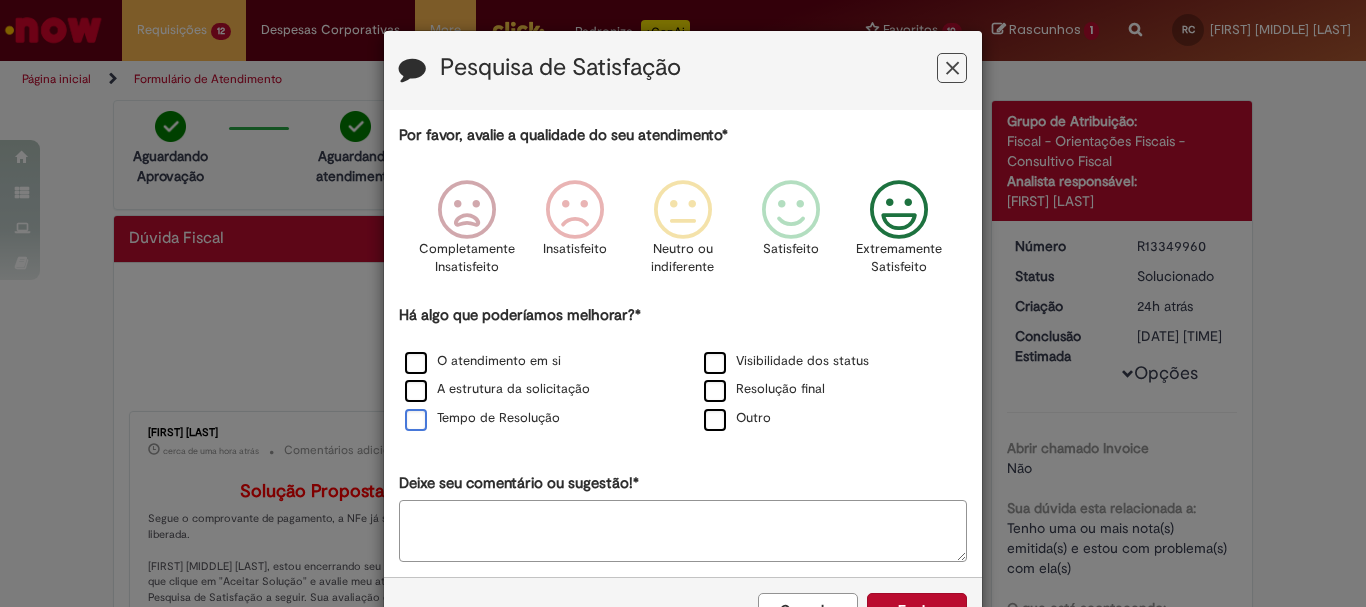 click on "Tempo de Resolução" at bounding box center (482, 418) 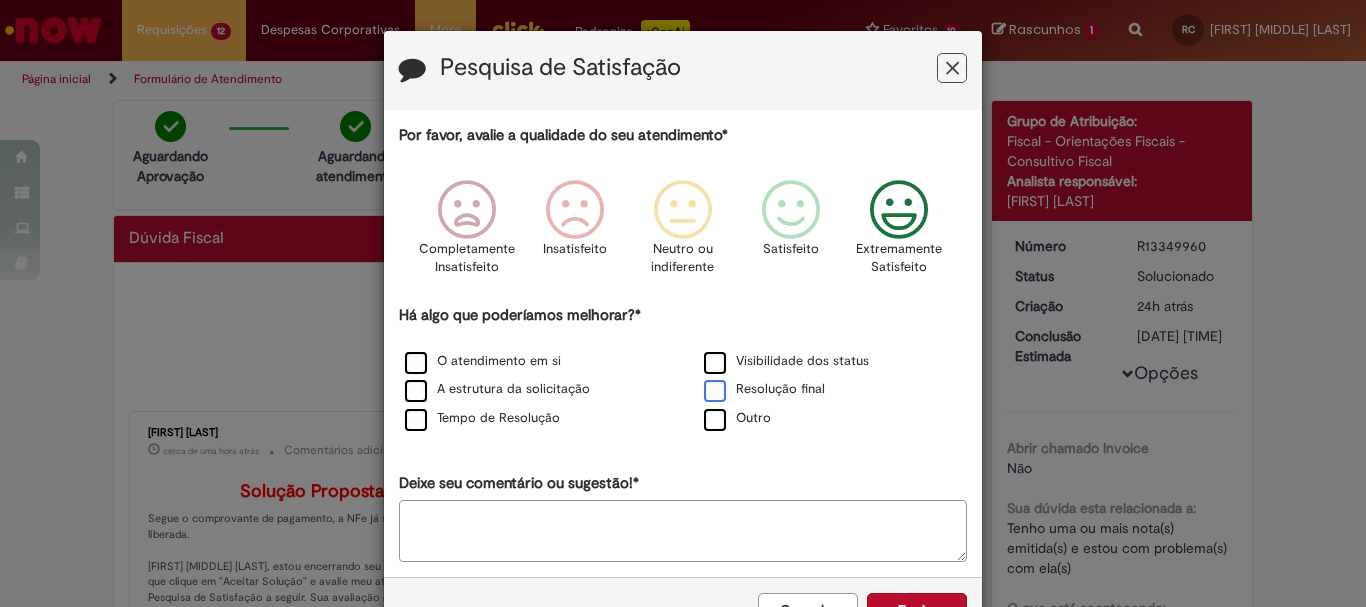 click on "Resolução final" at bounding box center (764, 389) 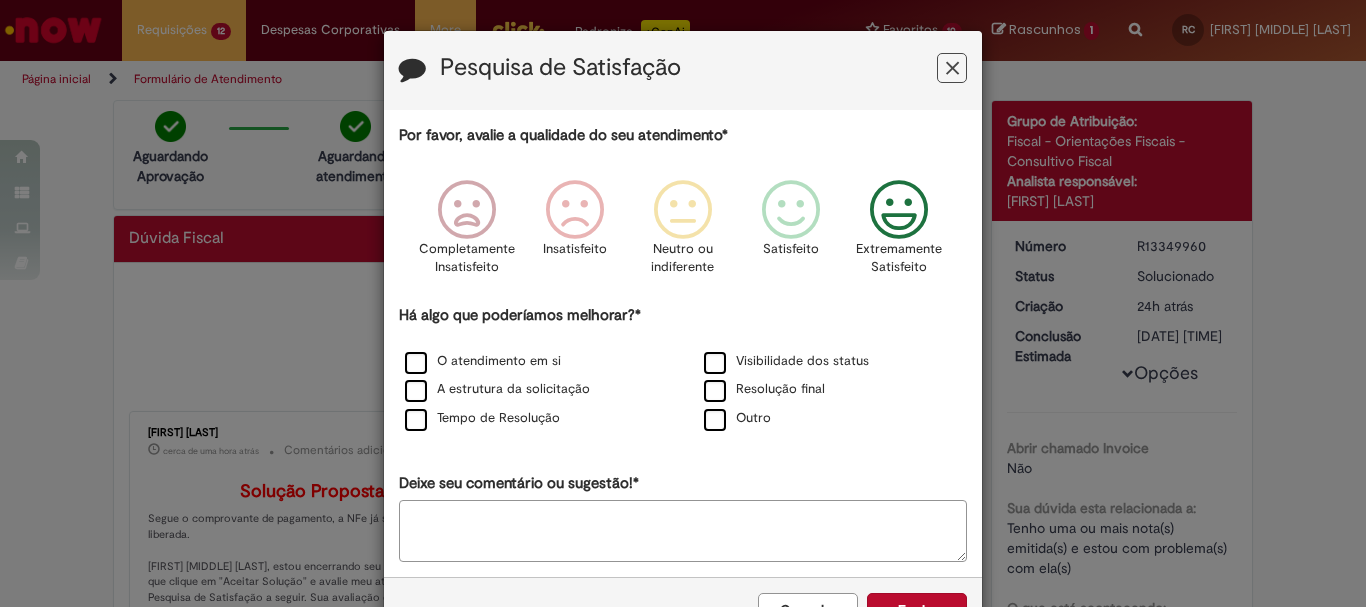 drag, startPoint x: 624, startPoint y: 525, endPoint x: 579, endPoint y: 505, distance: 49.24429 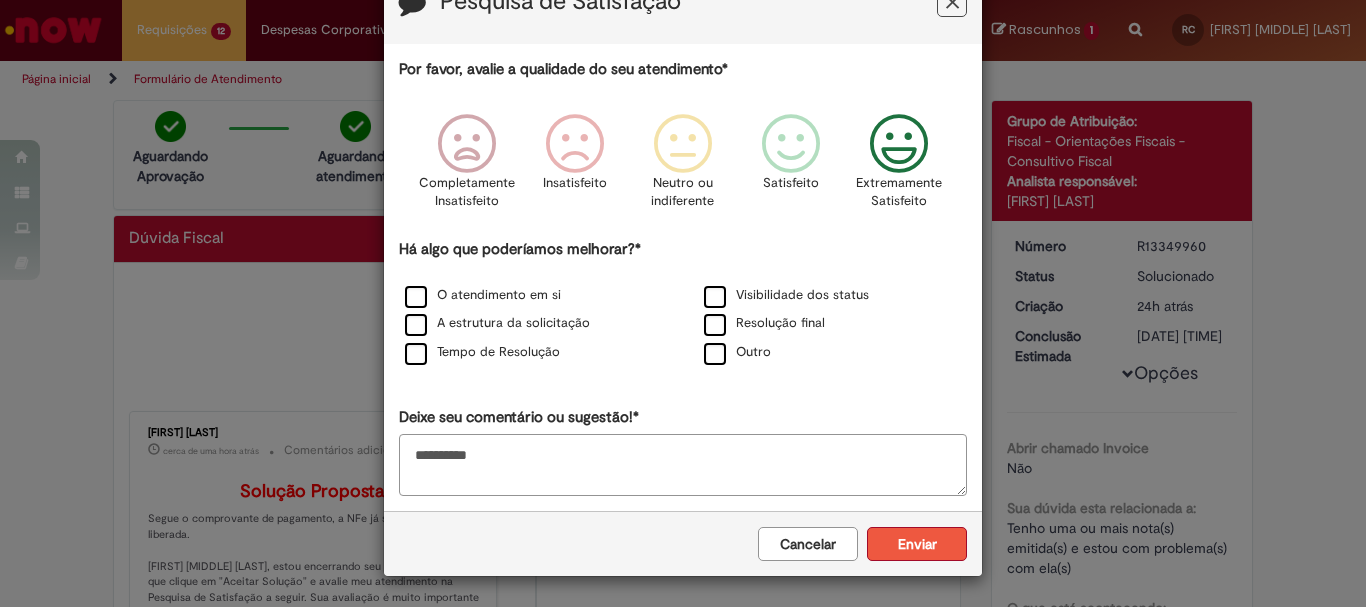 type on "**********" 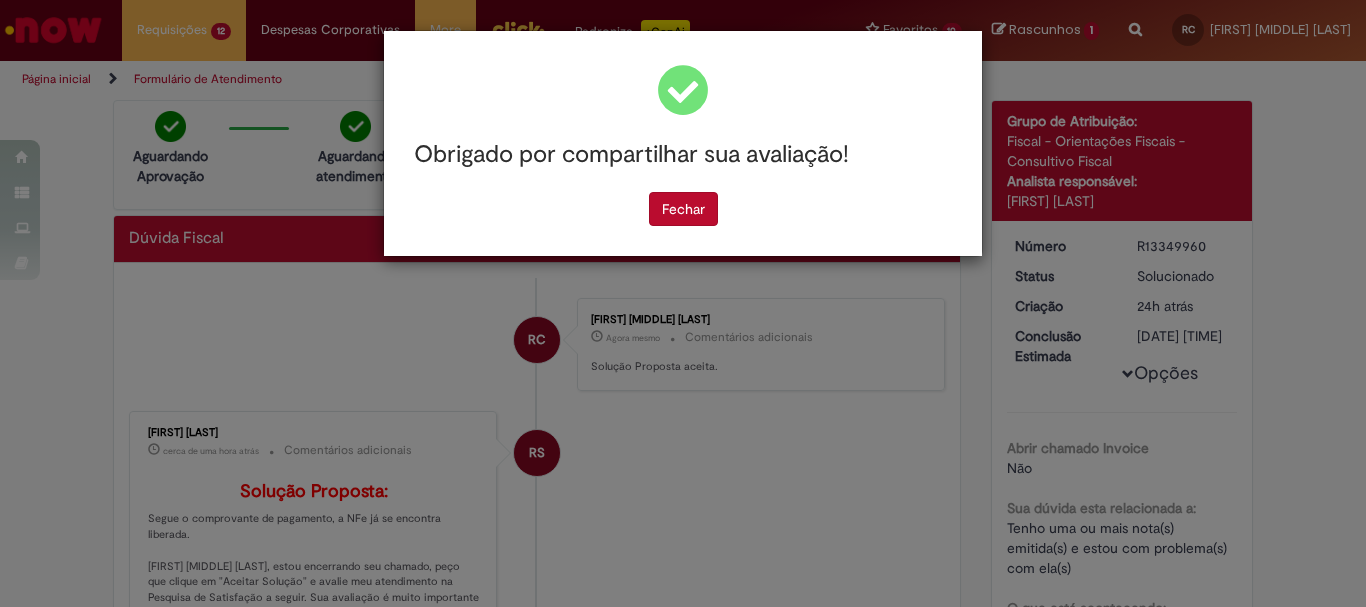 scroll, scrollTop: 0, scrollLeft: 0, axis: both 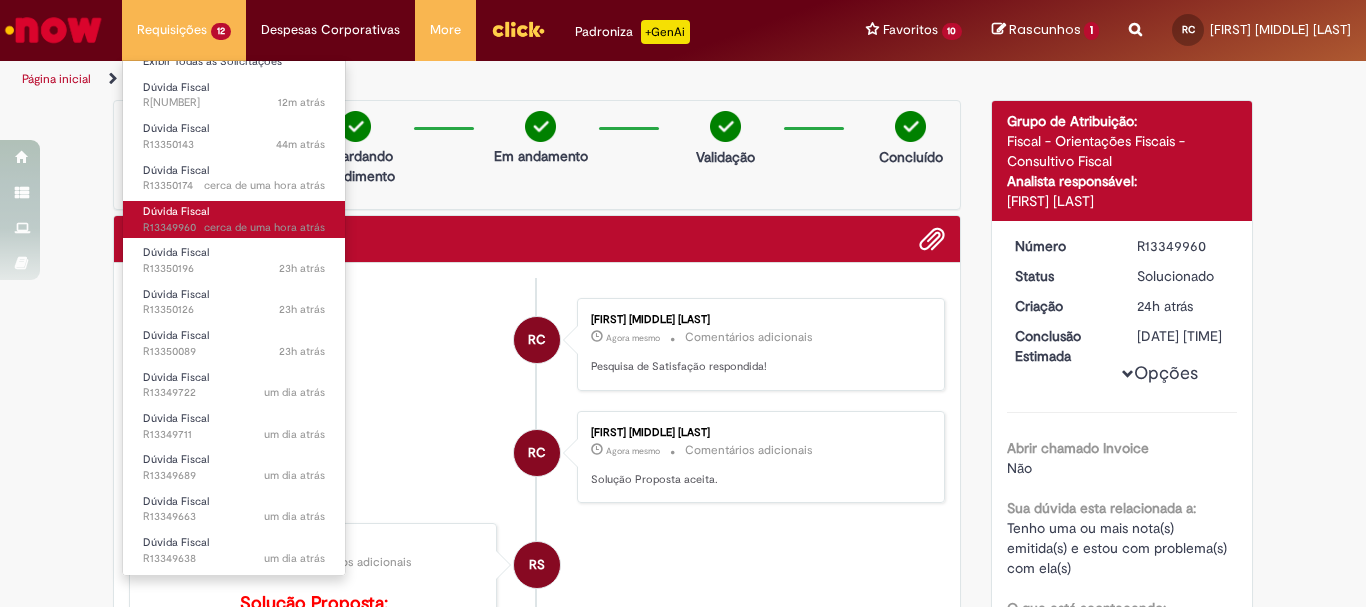 click on "Dúvida Fiscal
[TIME] atrás [TIME] atrás  R[NUMBER]" at bounding box center [234, 219] 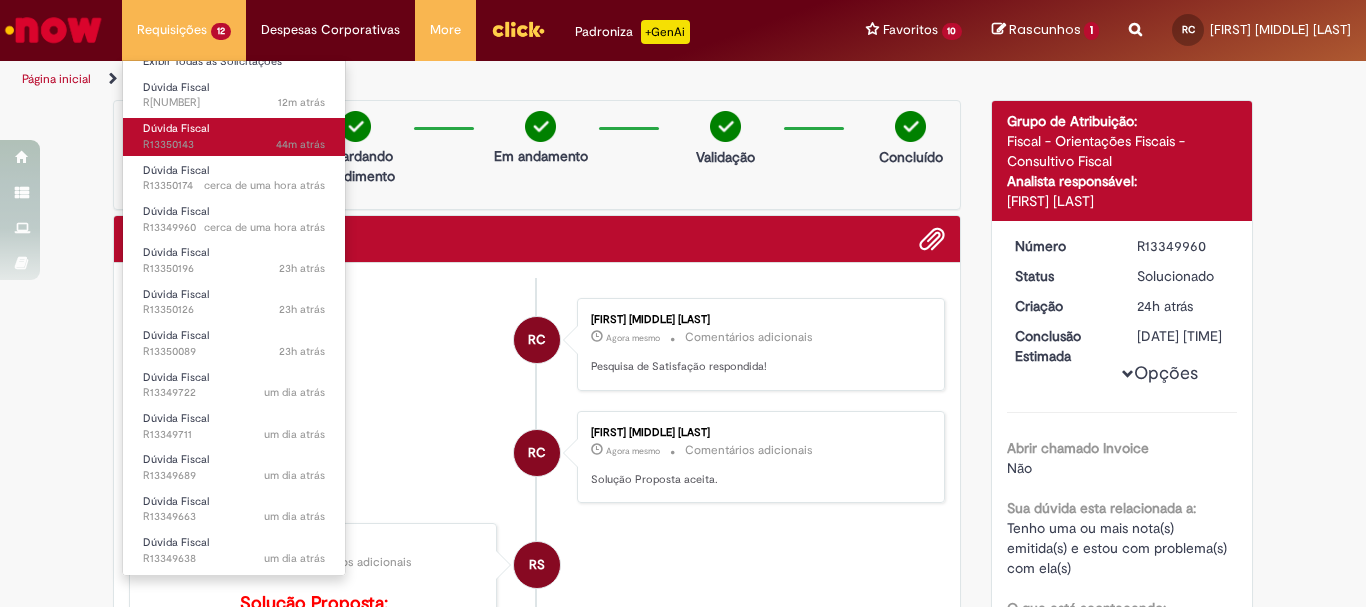 click on "Dúvida Fiscal" at bounding box center (176, 128) 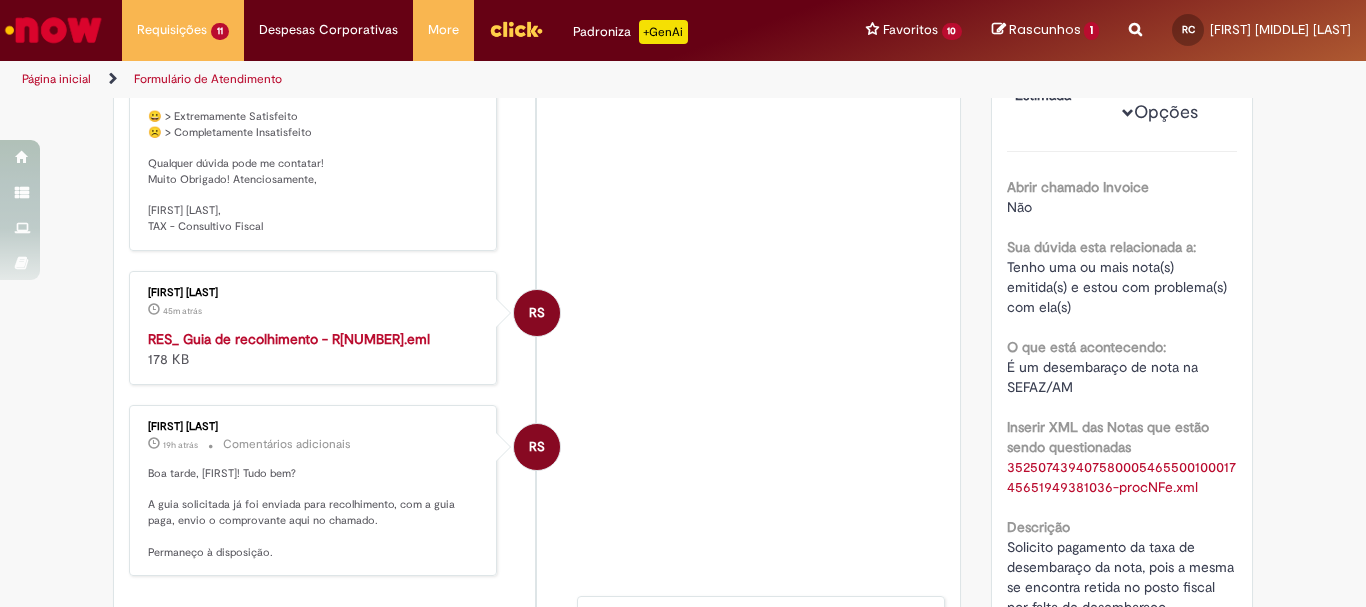 scroll, scrollTop: 15, scrollLeft: 0, axis: vertical 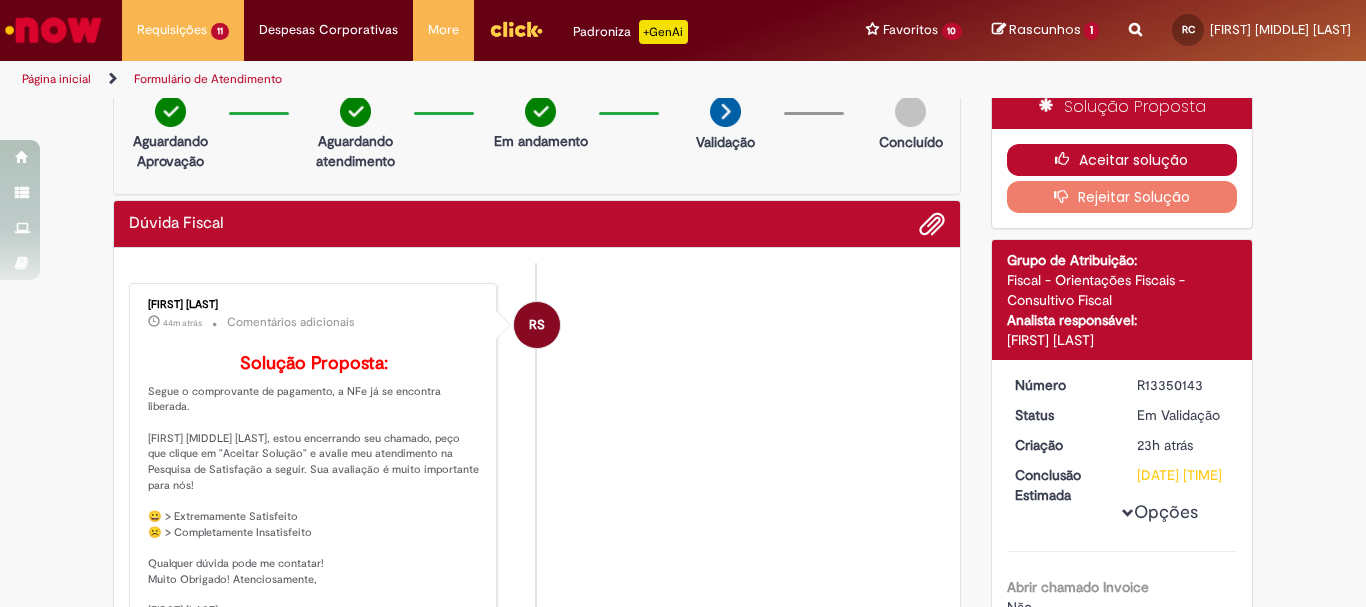 click on "Aceitar solução" at bounding box center (1122, 160) 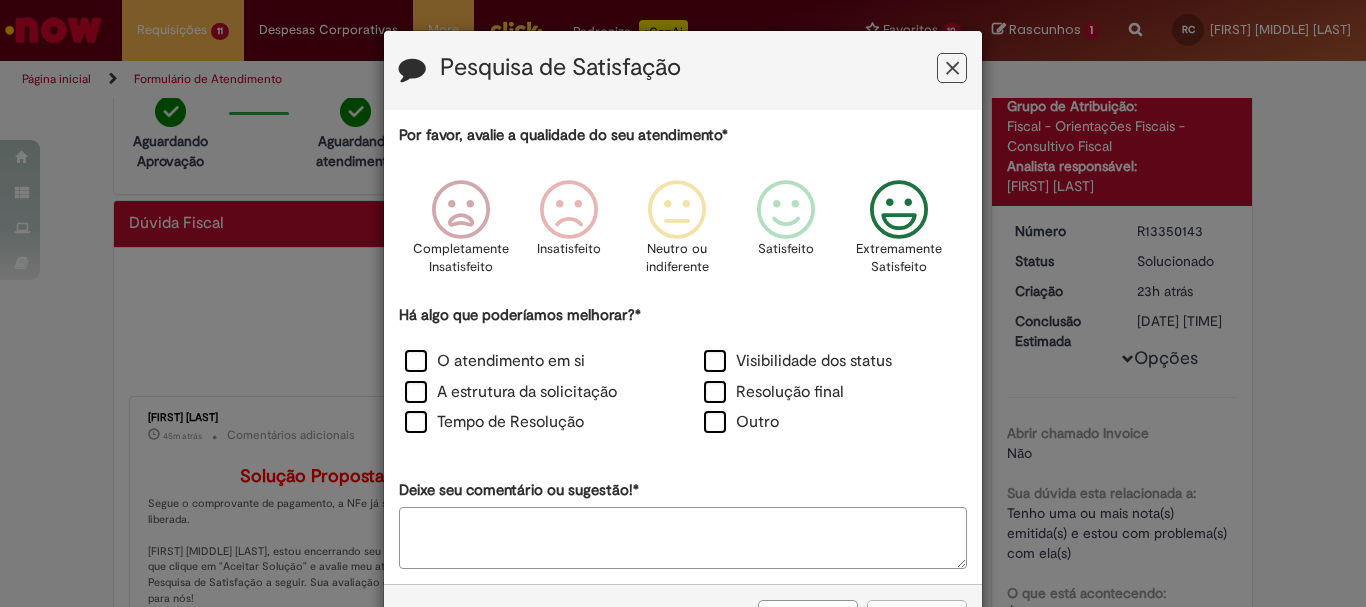 click at bounding box center (899, 210) 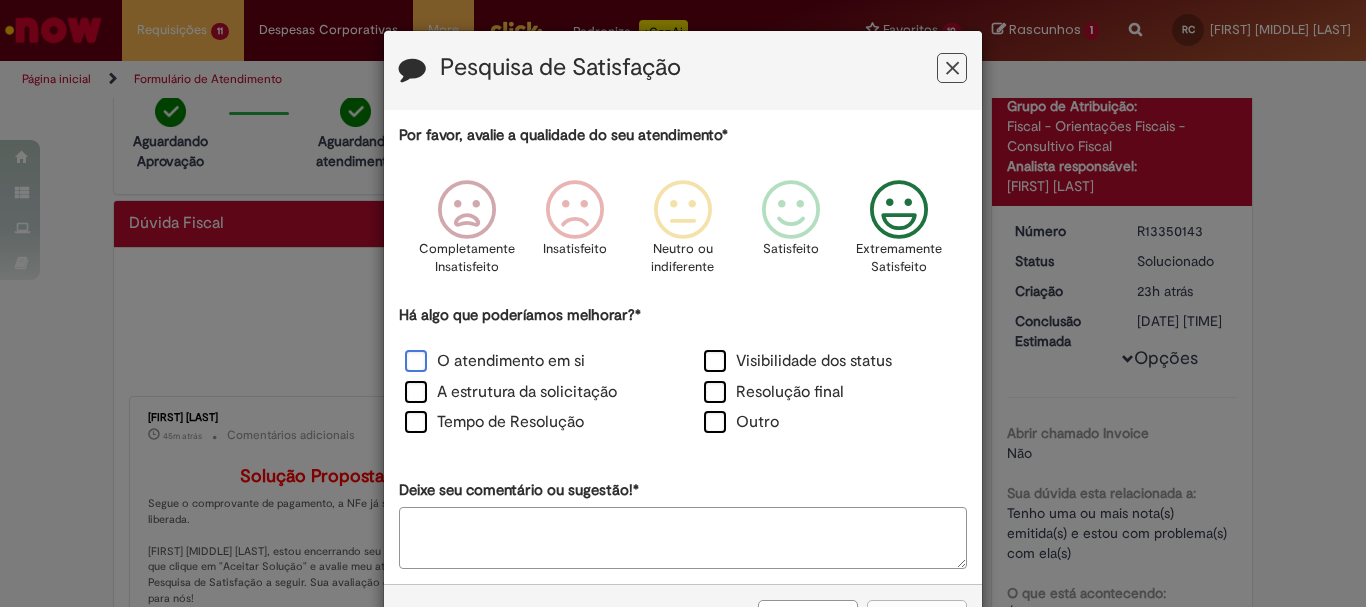 click on "O atendimento em si" at bounding box center [495, 361] 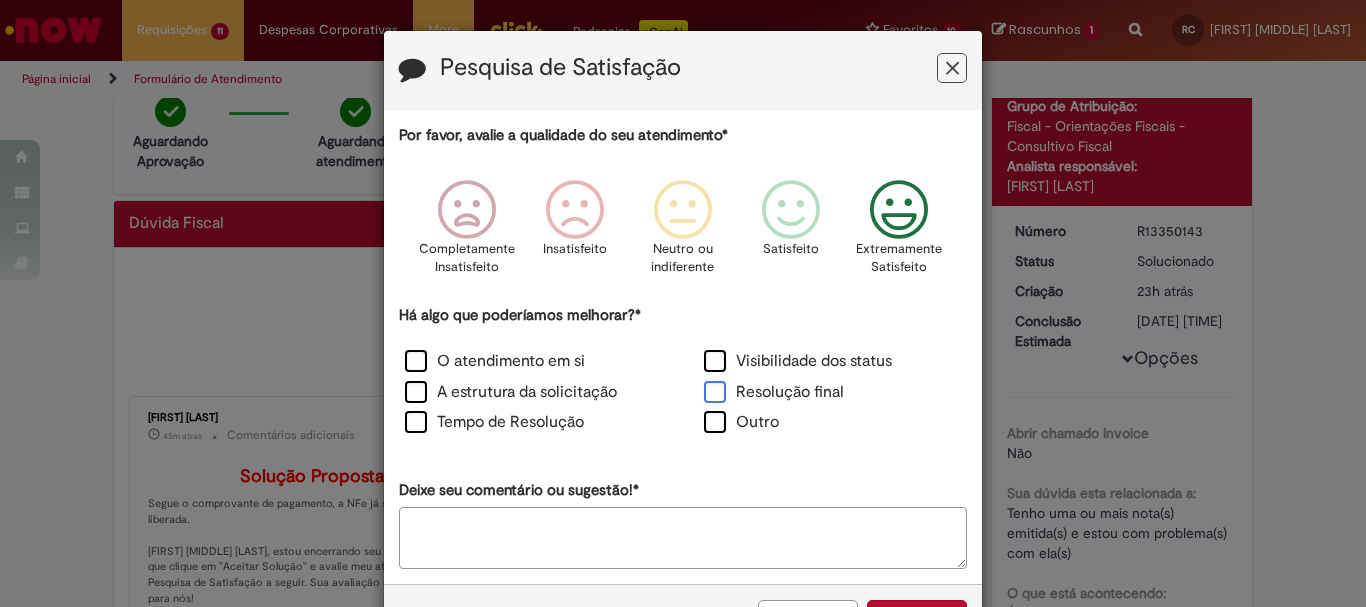 click on "Resolução final" at bounding box center [774, 392] 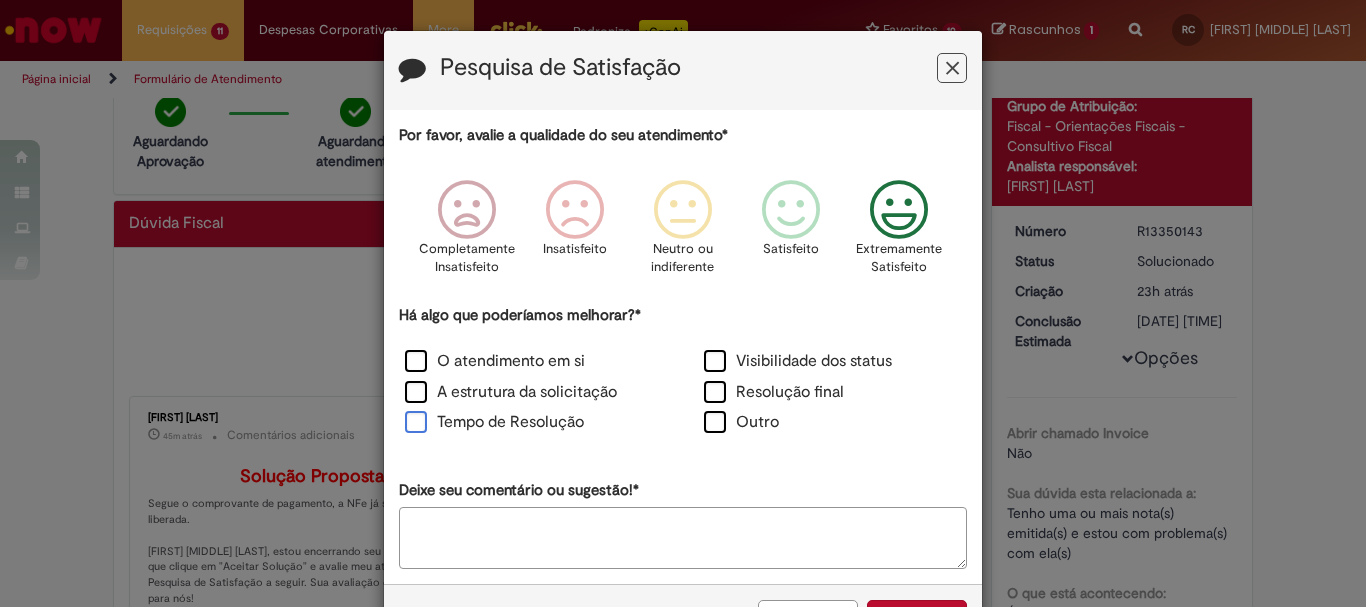 click on "Tempo de Resolução" at bounding box center [494, 422] 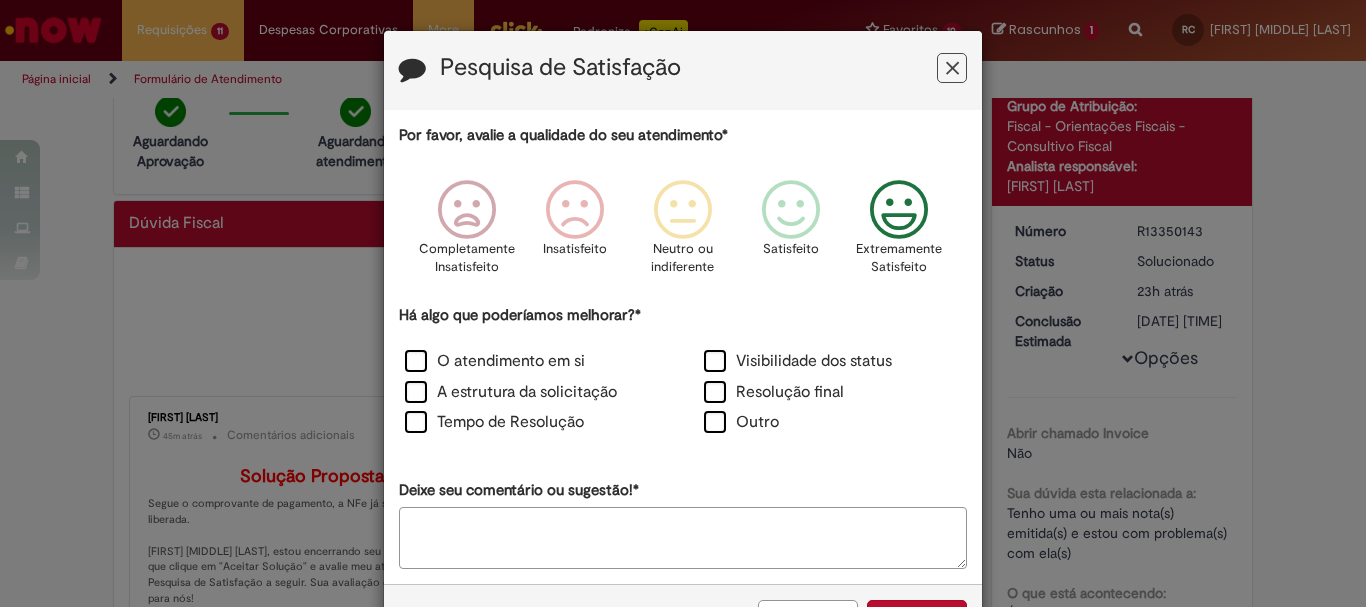 click on "Deixe seu comentário ou sugestão!*" at bounding box center (683, 538) 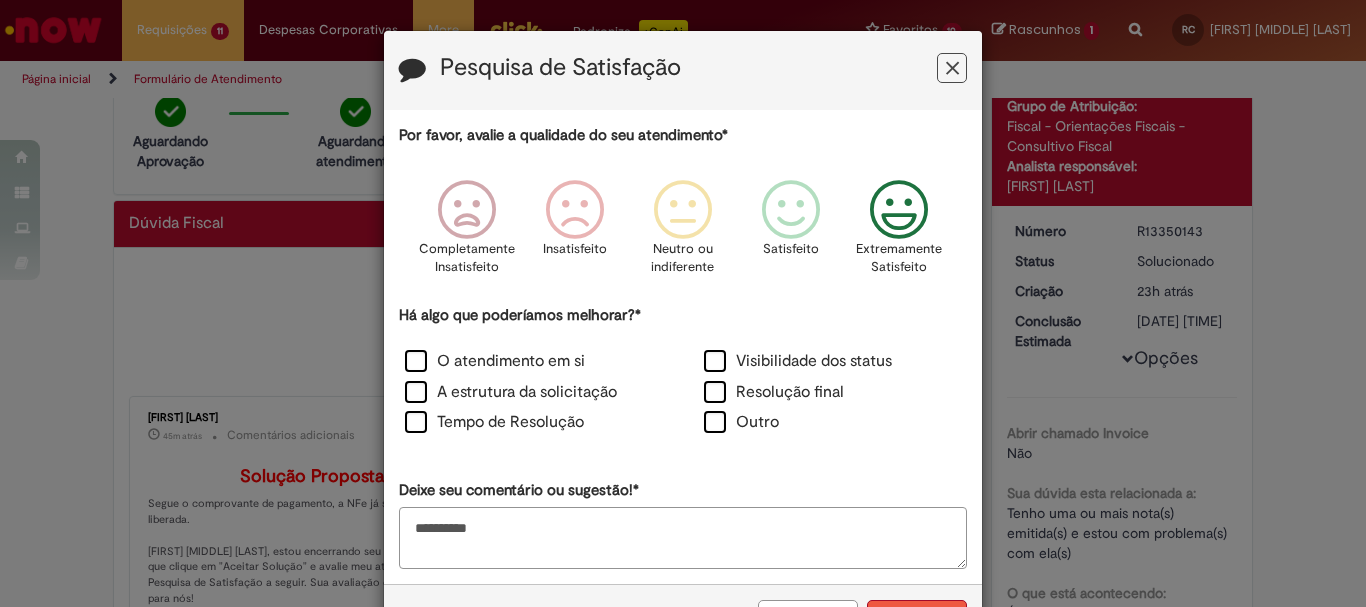 type on "**********" 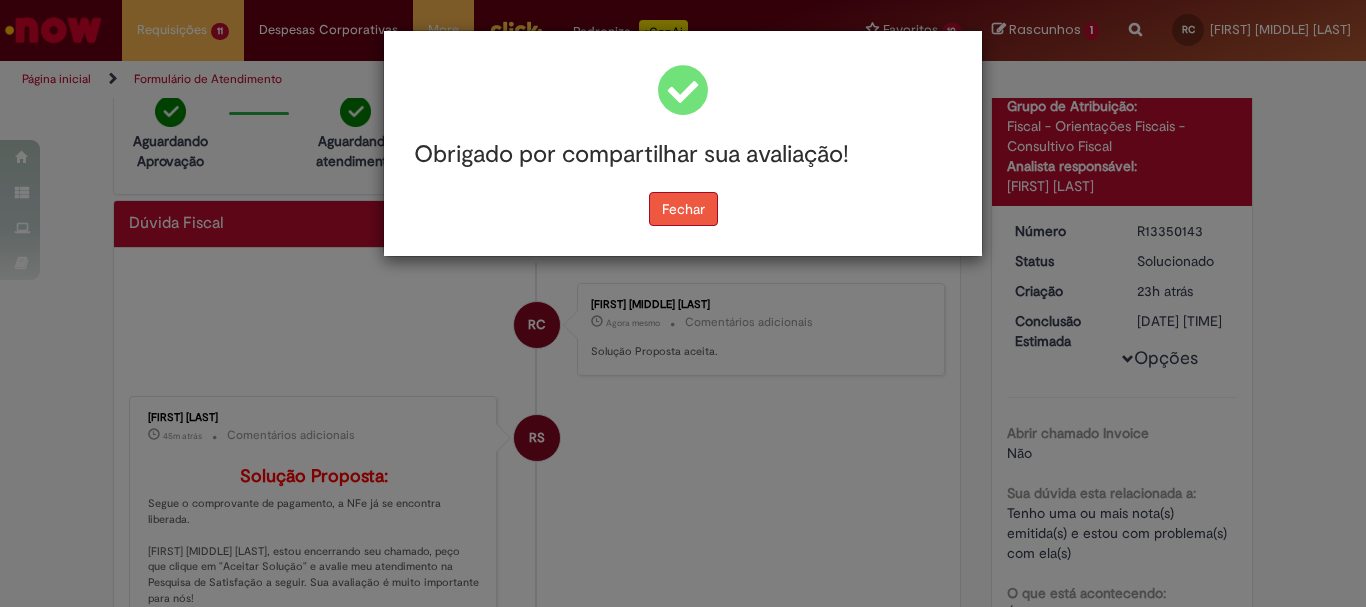 click on "Fechar" at bounding box center (683, 209) 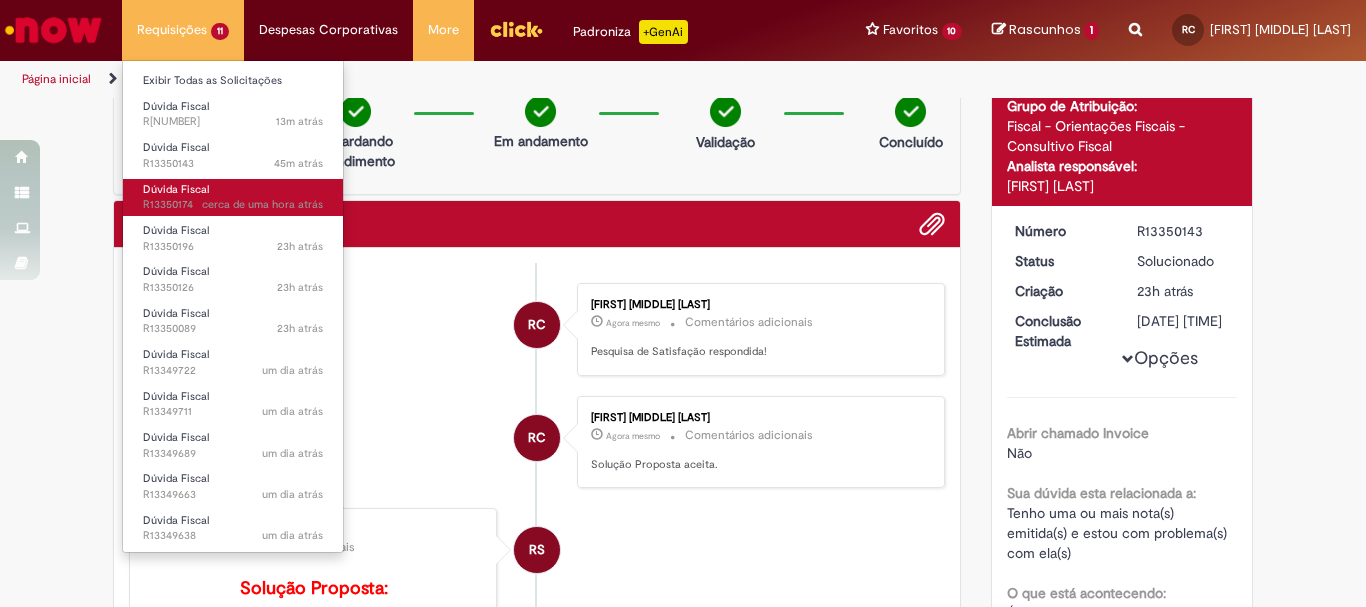 click on "cerca de uma hora atrás" at bounding box center [262, 204] 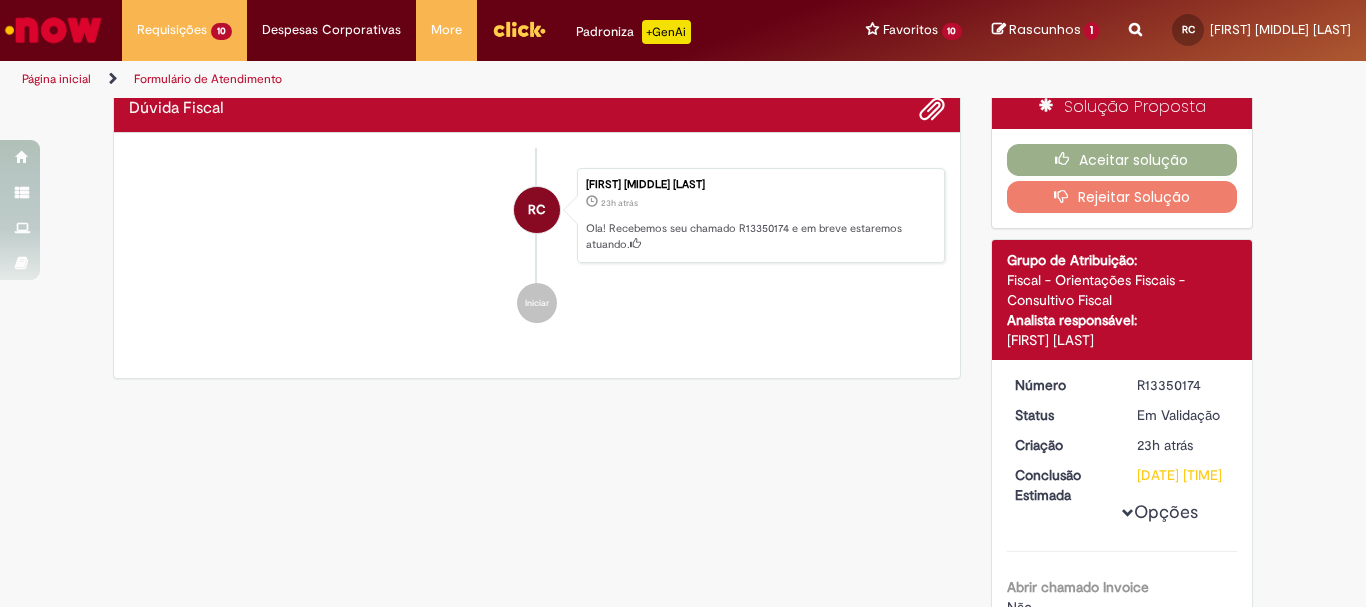 click on "RC
[FIRST] [MIDDLE] [LAST]
[TIME] atrás [TIME] atrás
Ola! Recebemos seu chamado R[NUMBER] e em breve estaremos atuando.
Iniciar" at bounding box center (537, 246) 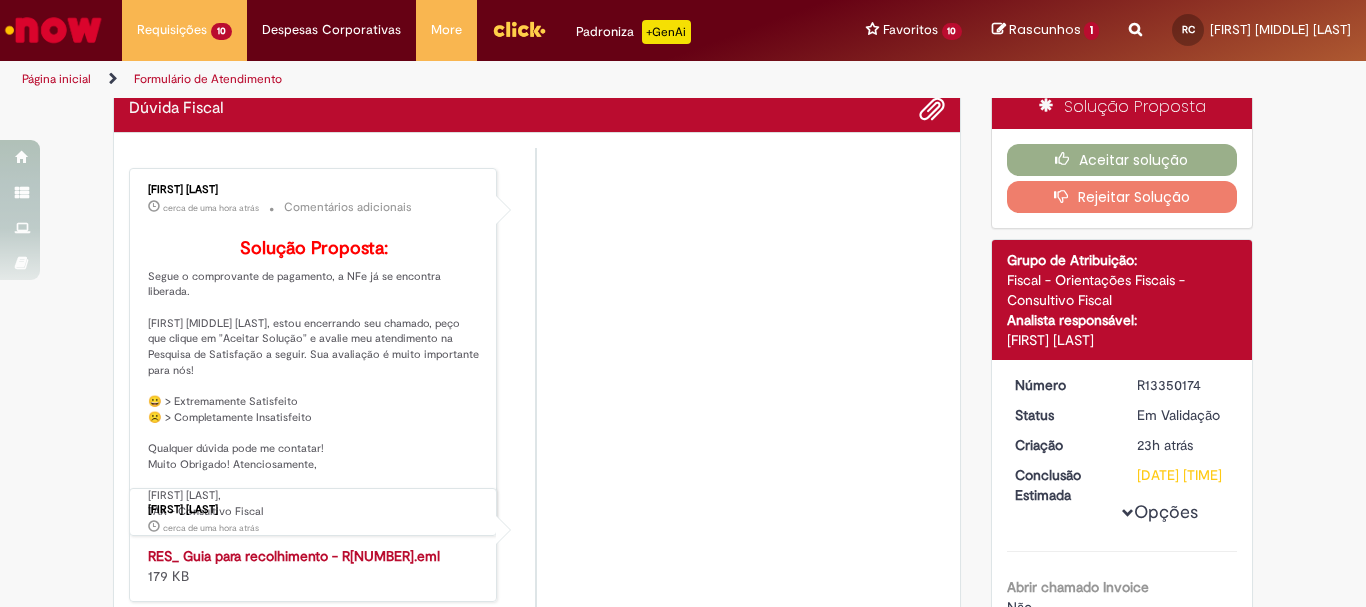 scroll, scrollTop: 0, scrollLeft: 0, axis: both 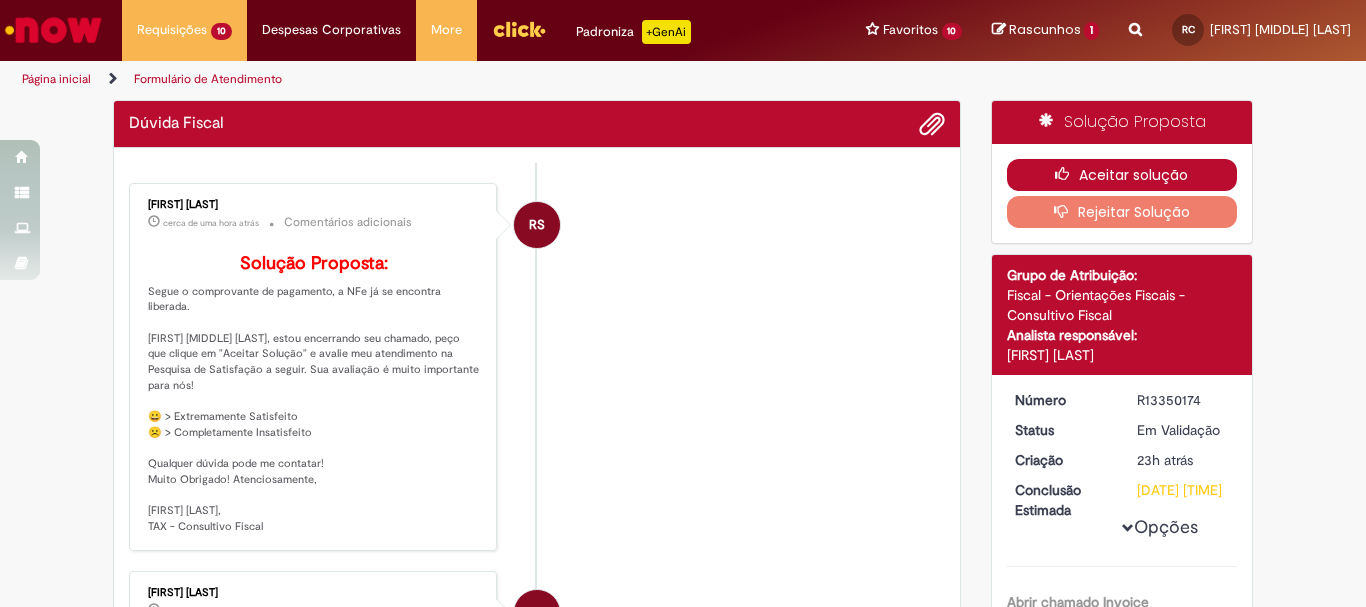 click on "Aceitar solução" at bounding box center [1122, 175] 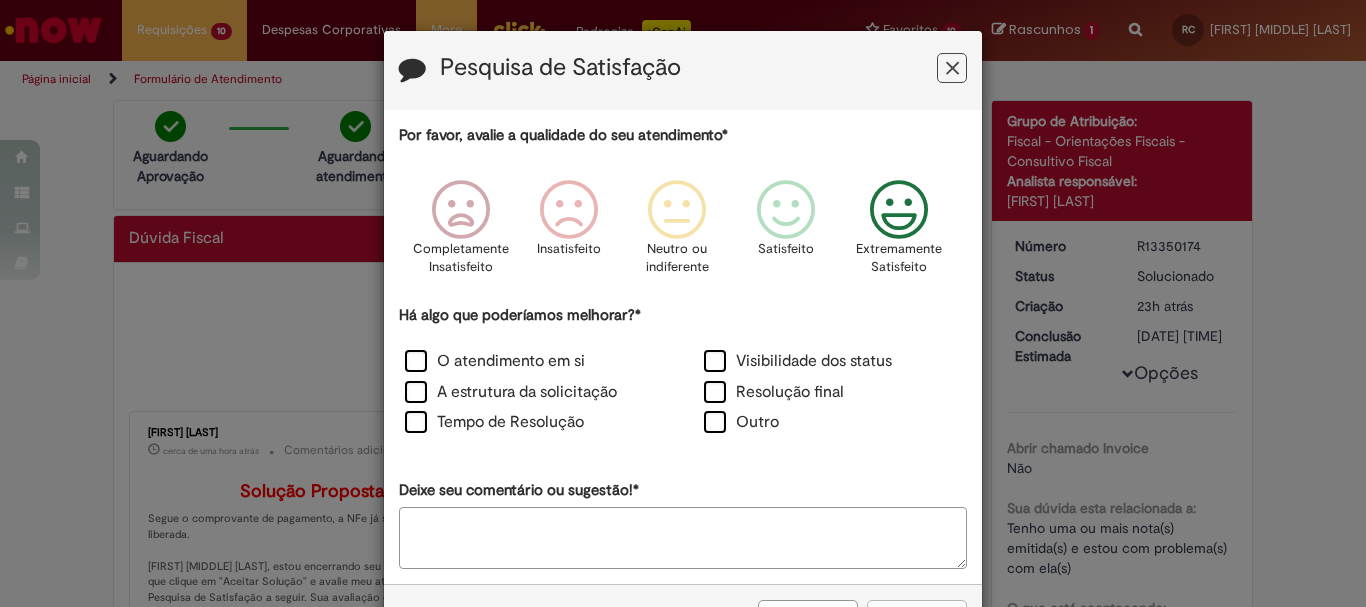 click at bounding box center (899, 210) 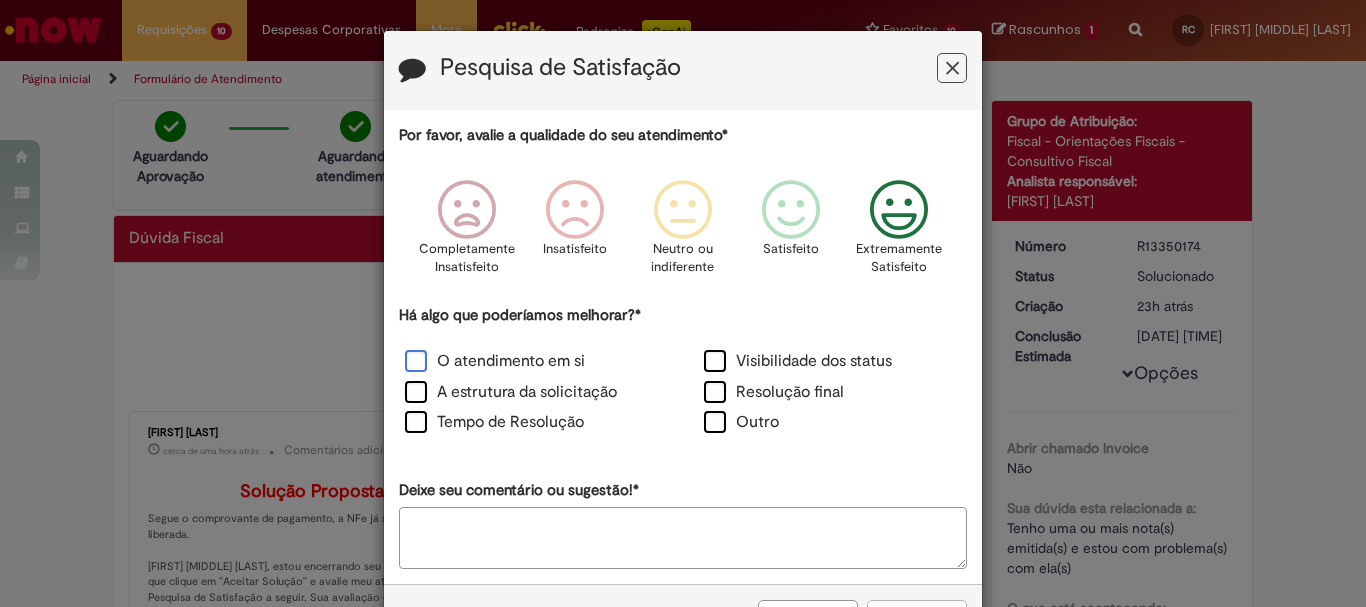 click on "O atendimento em si" at bounding box center (495, 361) 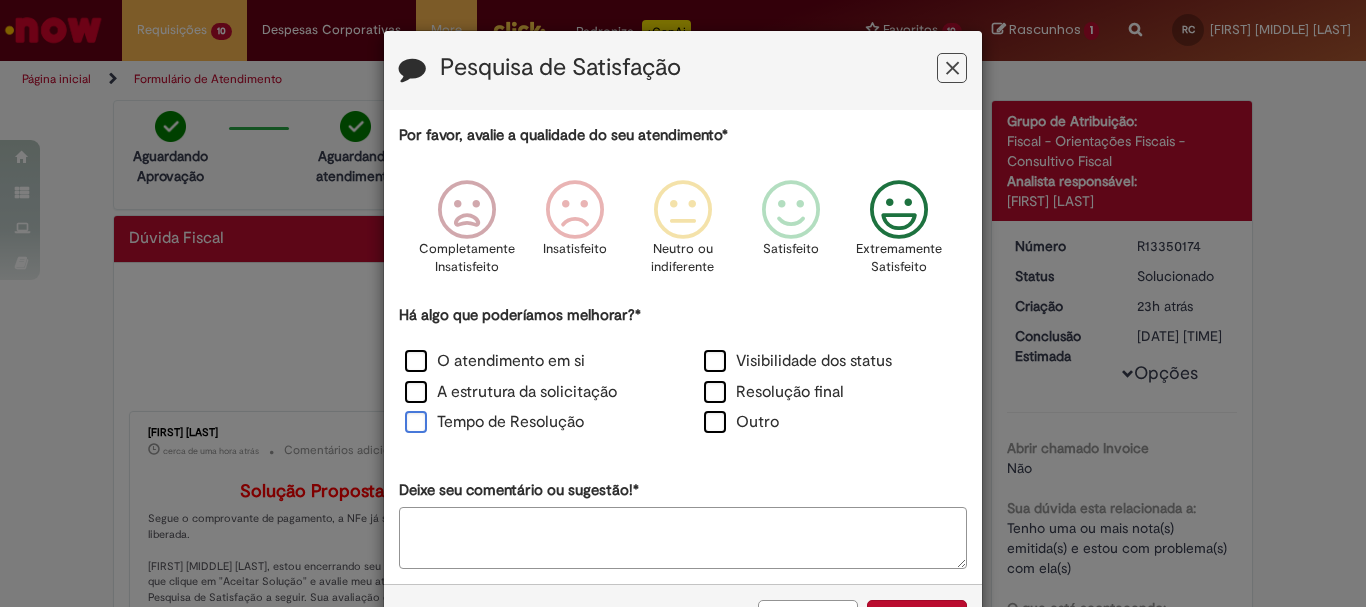 click on "Tempo de Resolução" at bounding box center (533, 424) 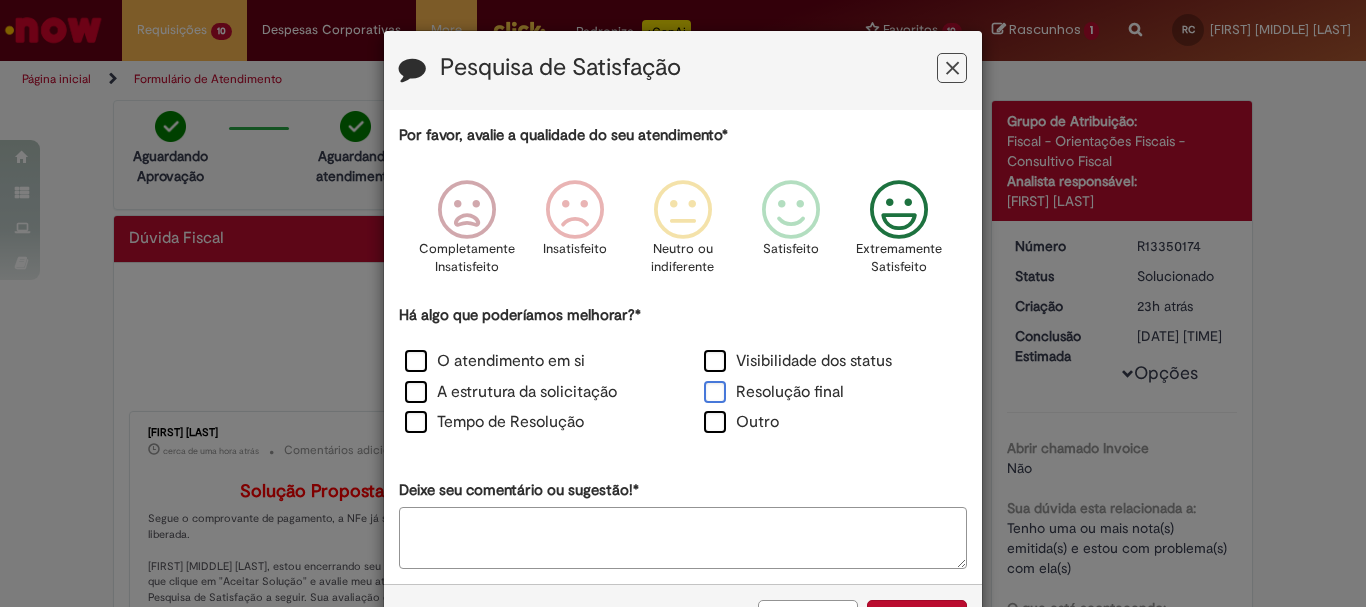 click on "Resolução final" at bounding box center [774, 392] 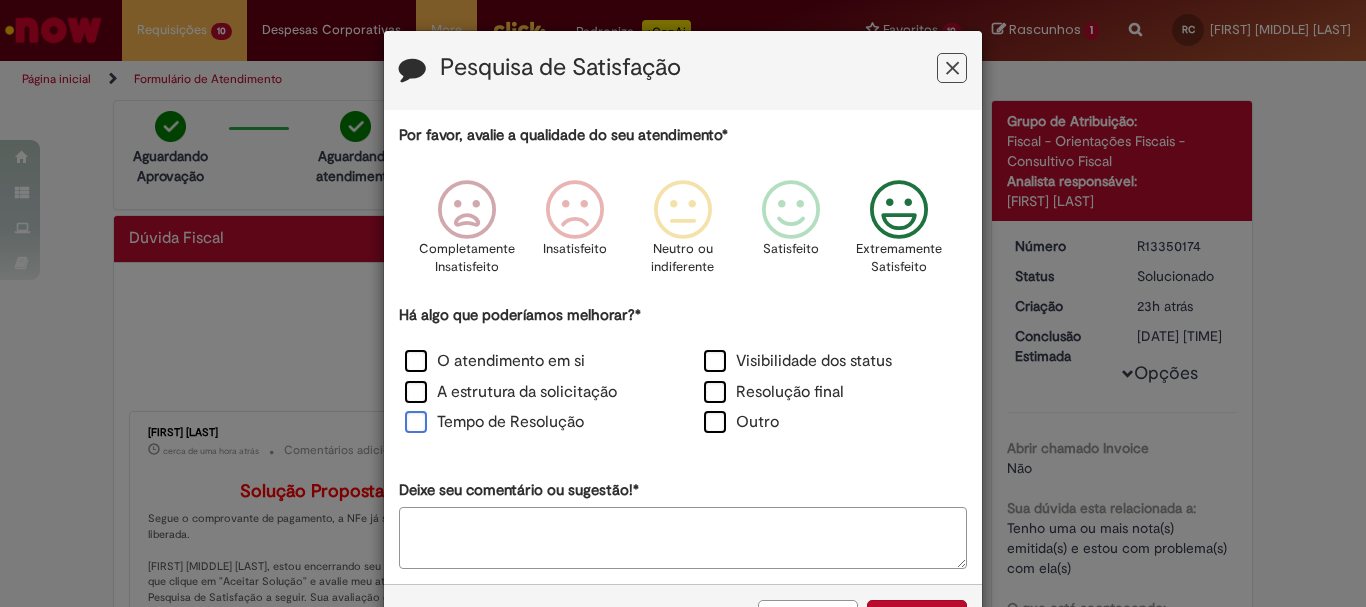click on "Tempo de Resolução" at bounding box center (494, 422) 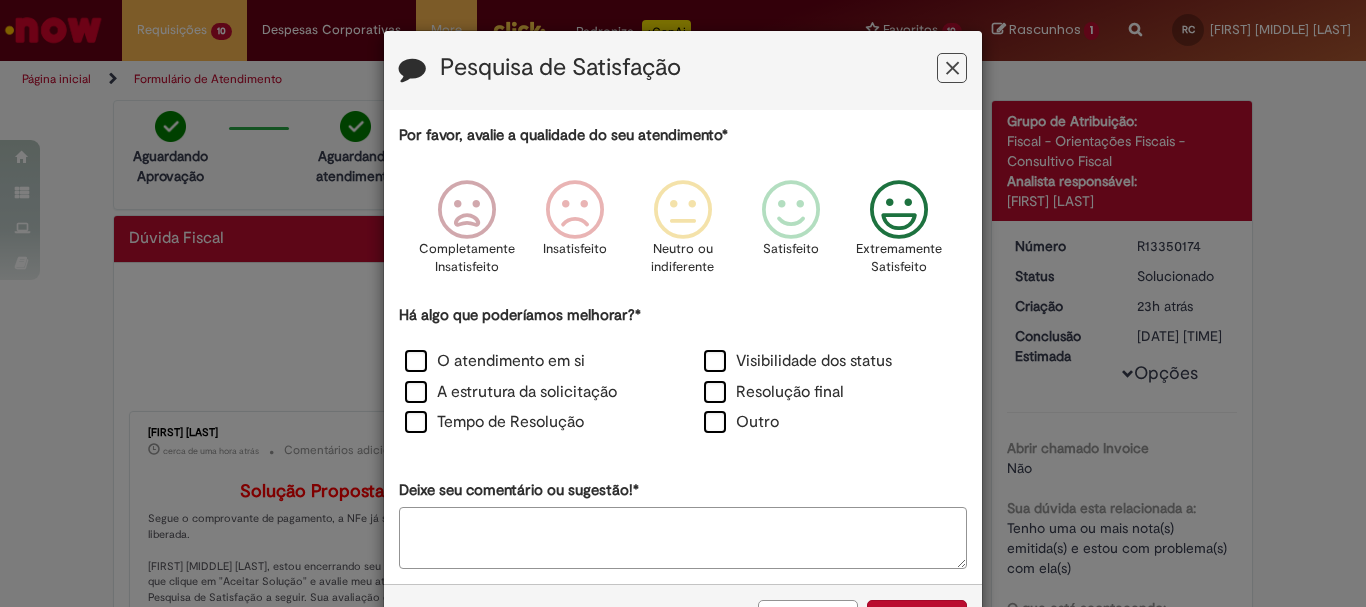 click on "Deixe seu comentário ou sugestão!*" at bounding box center (683, 538) 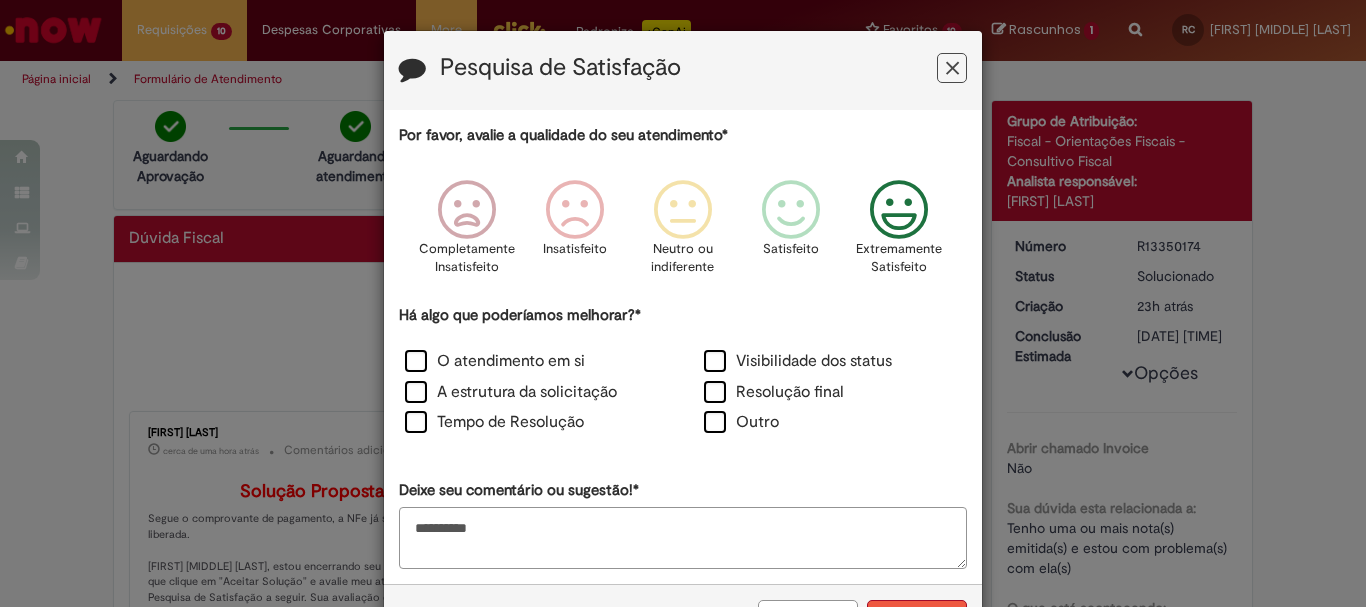 type on "**********" 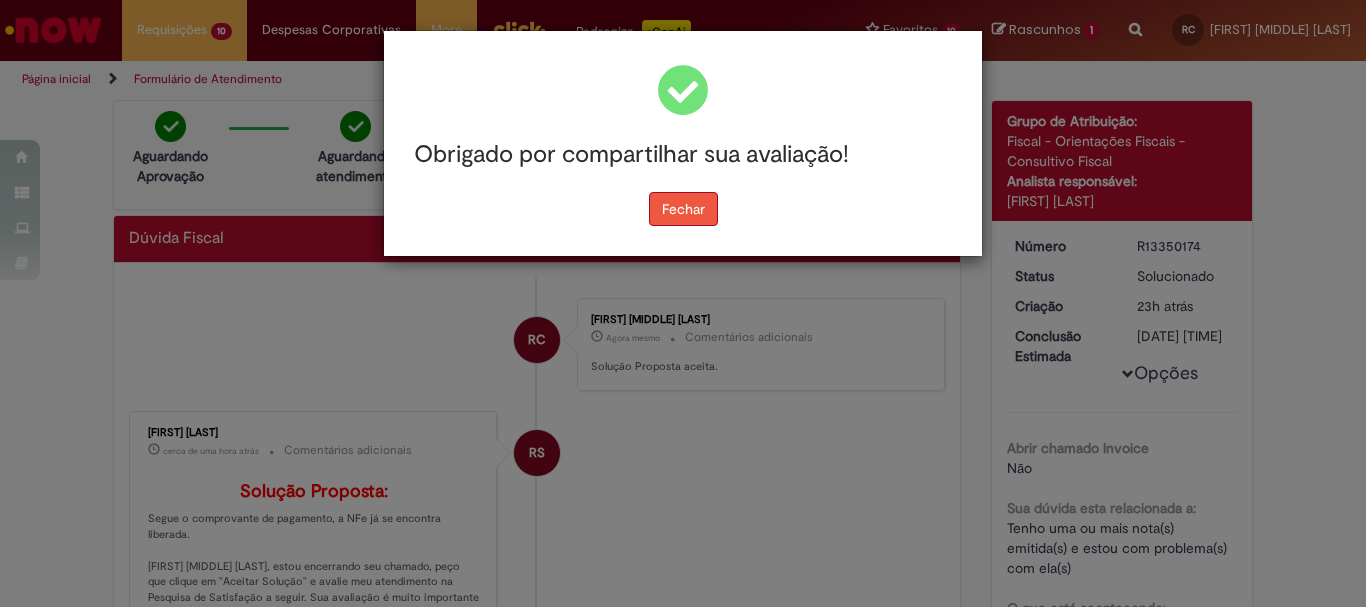 click on "Fechar" at bounding box center (683, 209) 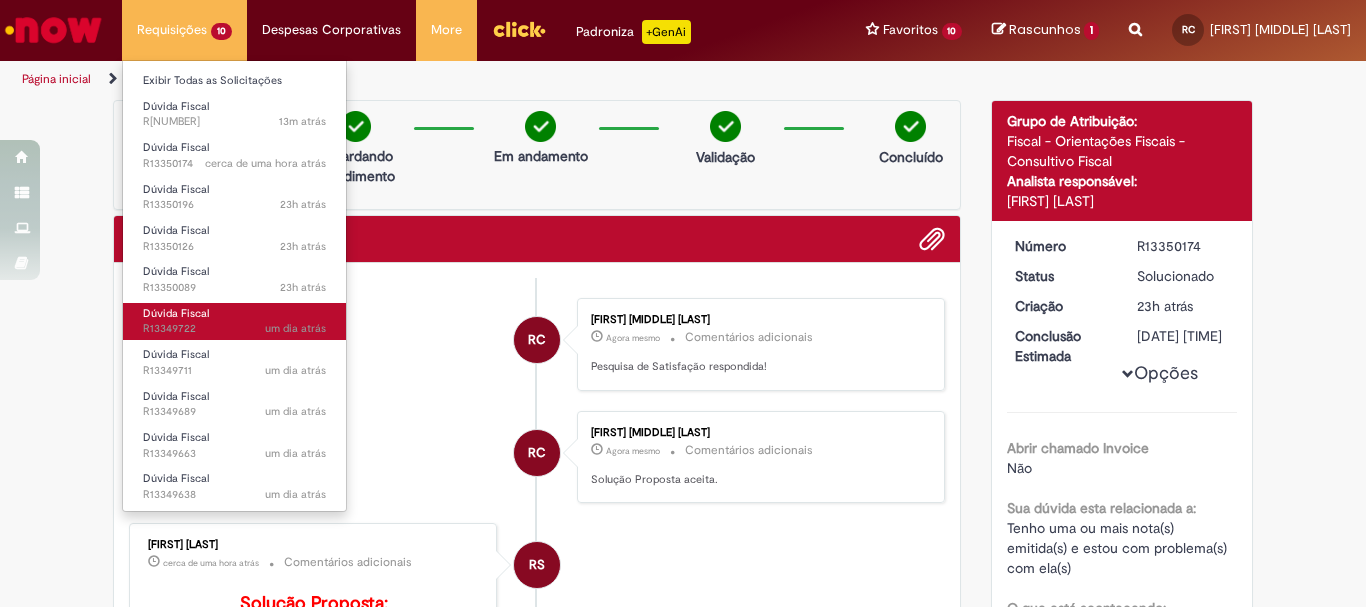 click on "Dúvida Fiscal
[TIME] atrás [TIME] atrás  R[NUMBER]" at bounding box center (234, 321) 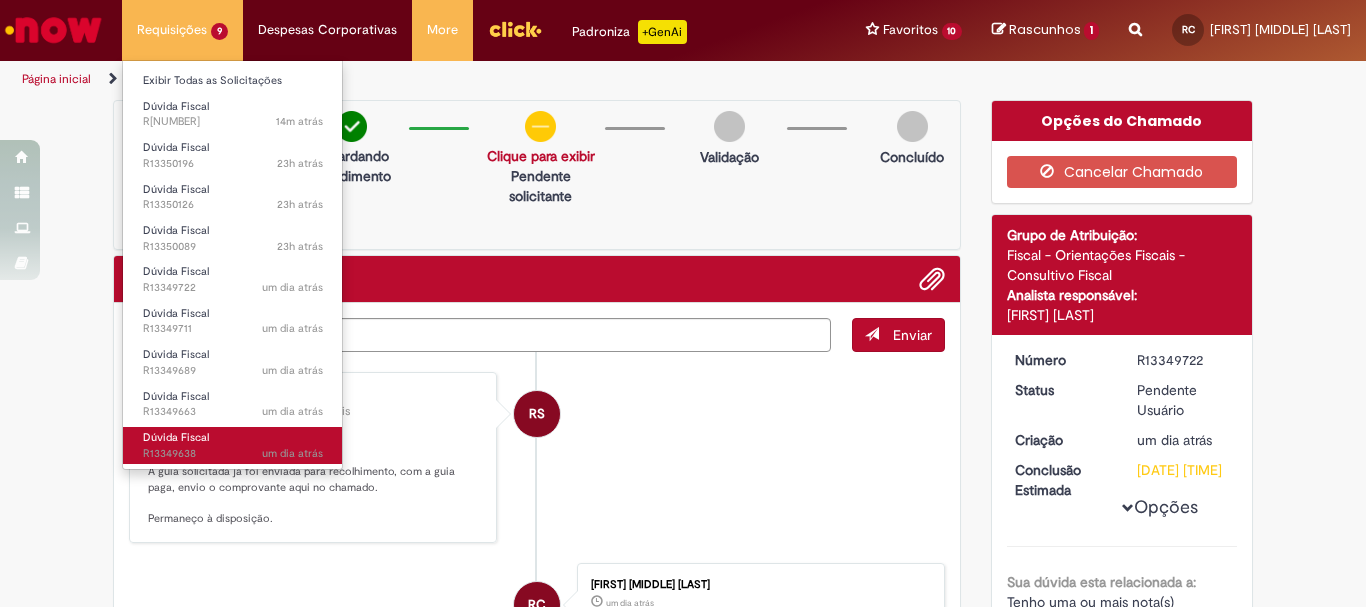 click on "Dúvida Fiscal
[TIME] atrás [TIME] atrás  R[NUMBER]" at bounding box center [233, 445] 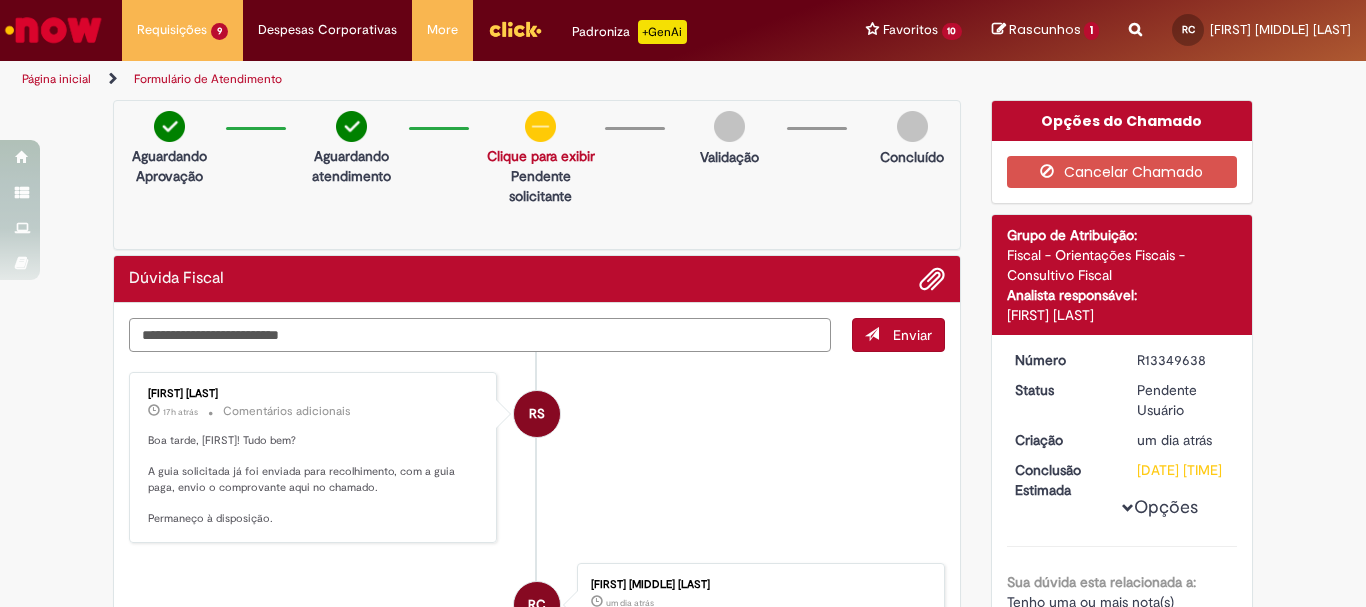 click at bounding box center (480, 335) 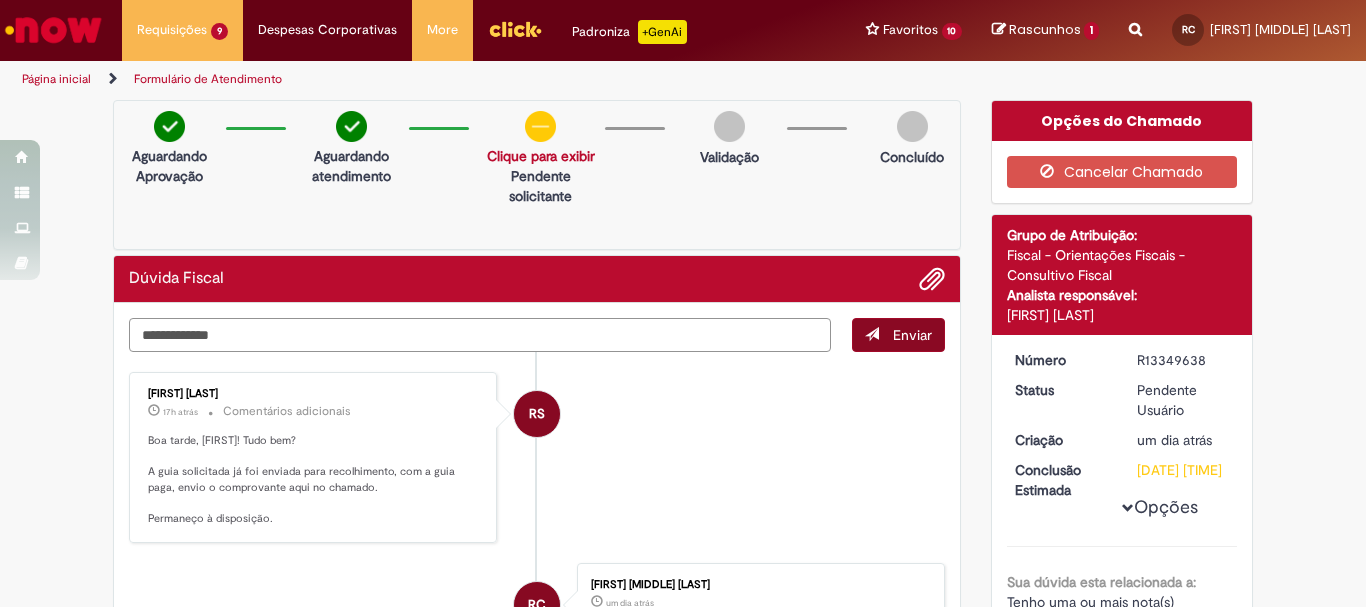type on "**********" 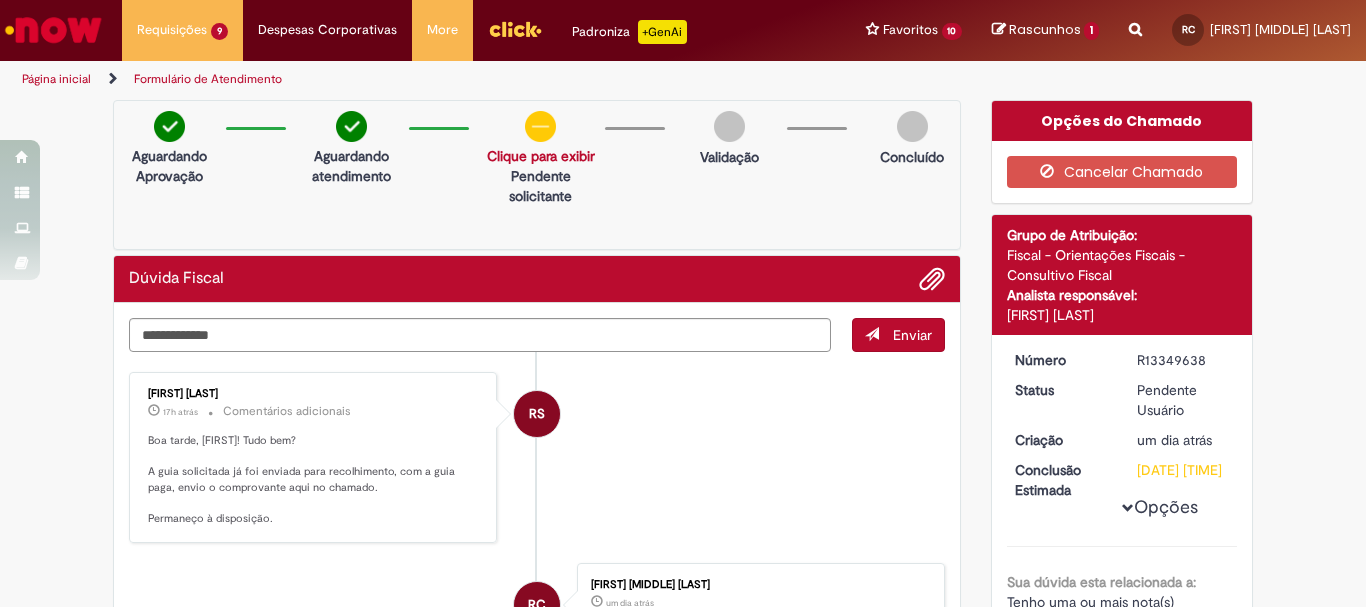 click on "Enviar" at bounding box center [898, 335] 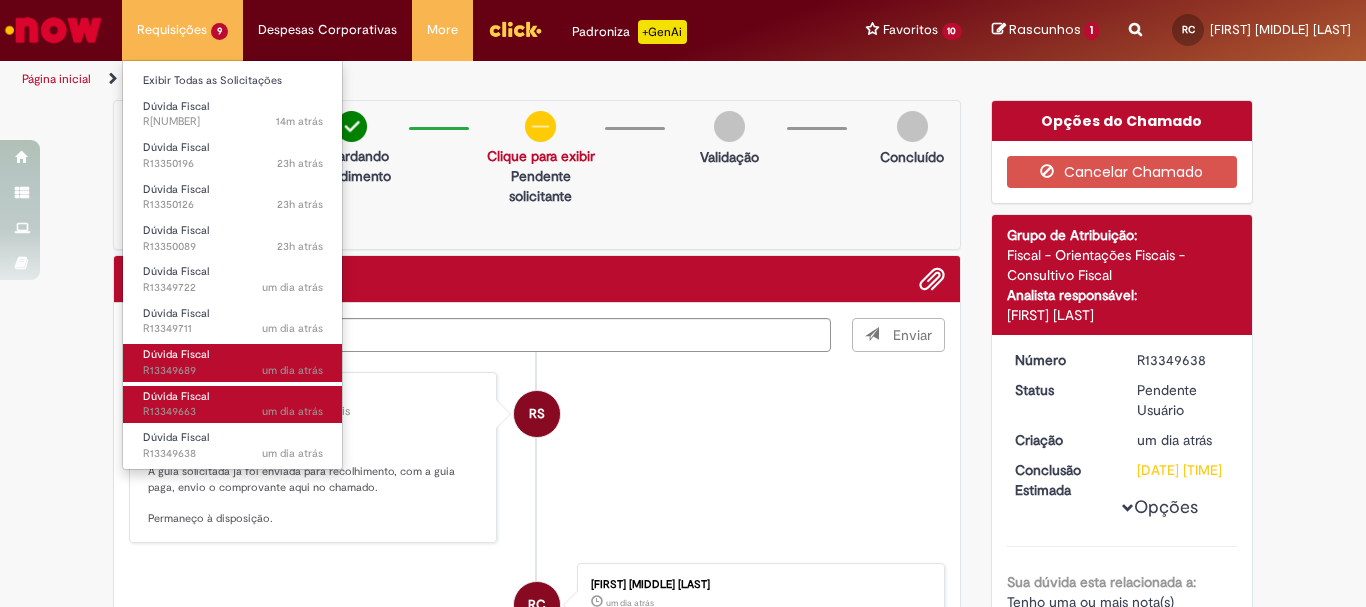 type 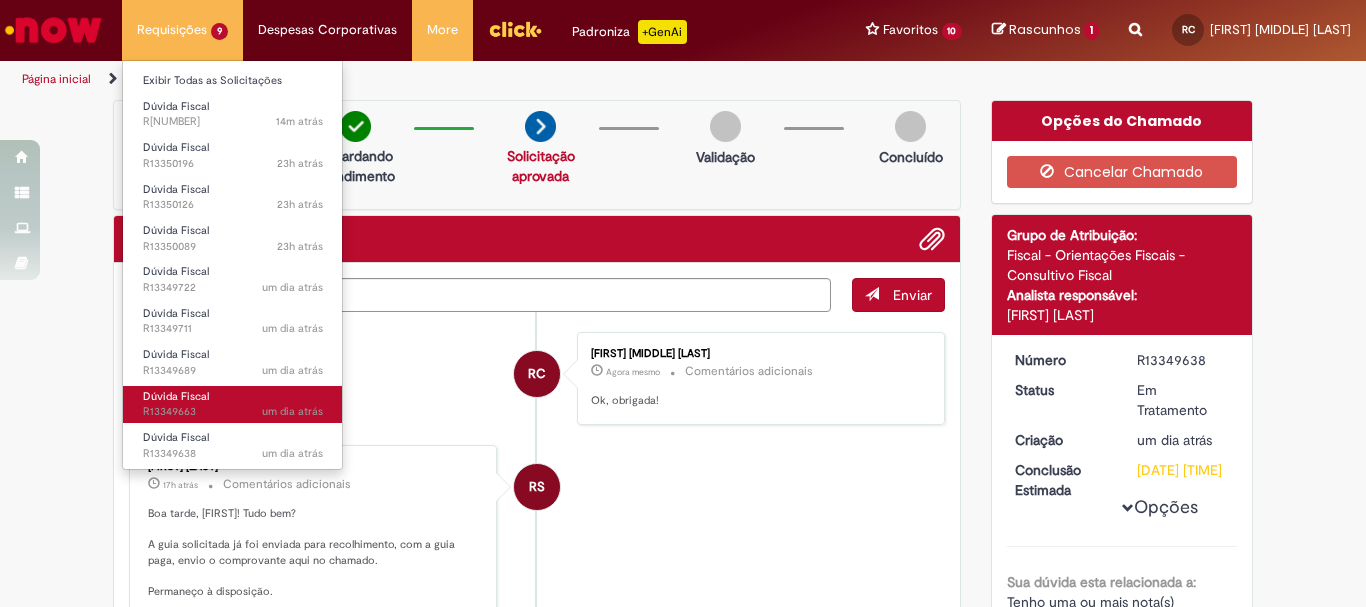 click on "[TIME] atrás [TIME] atrás  R[NUMBER]" at bounding box center [233, 412] 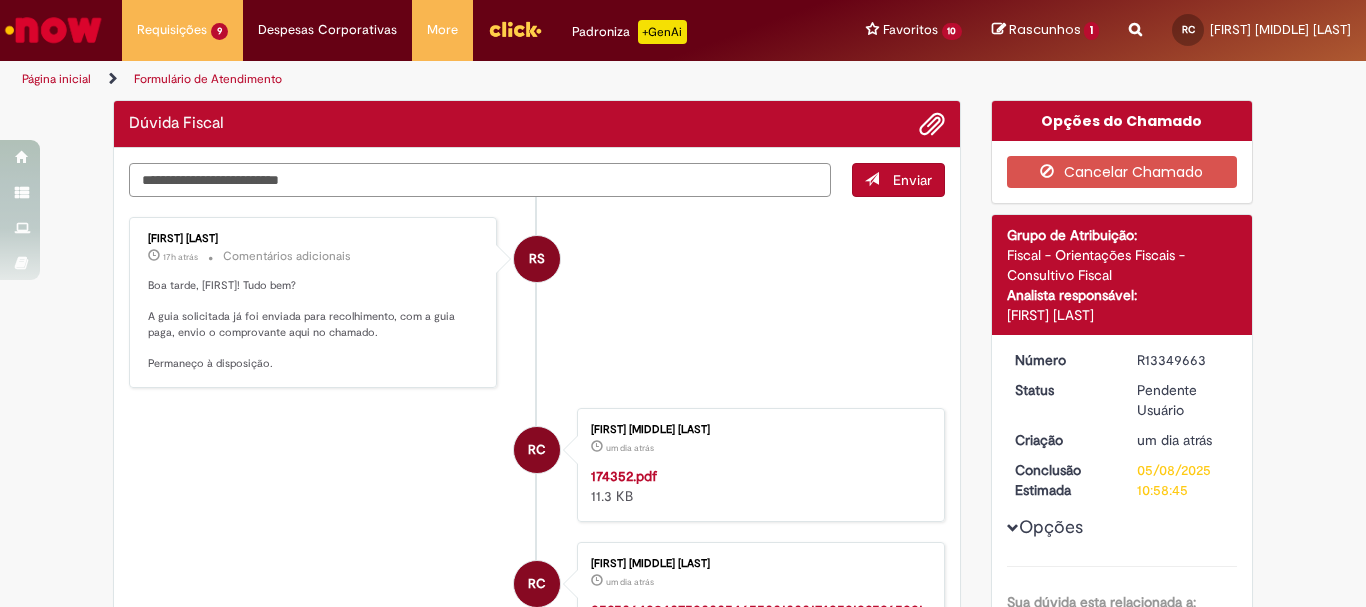 click at bounding box center (480, 180) 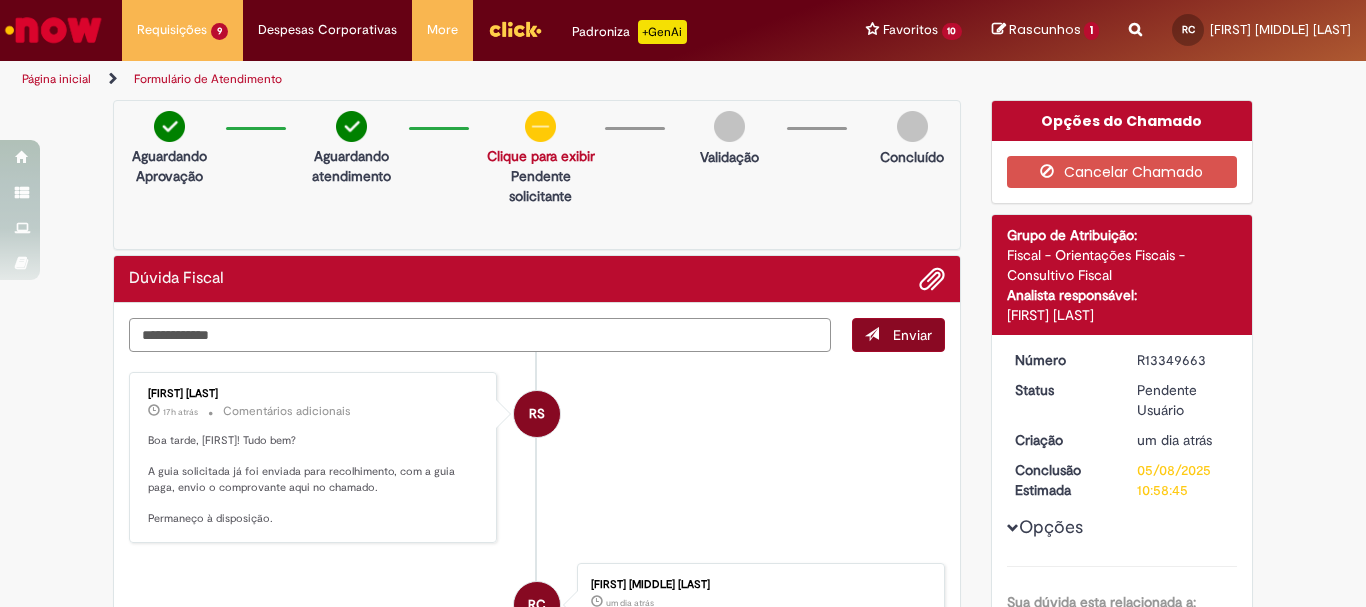 type on "**********" 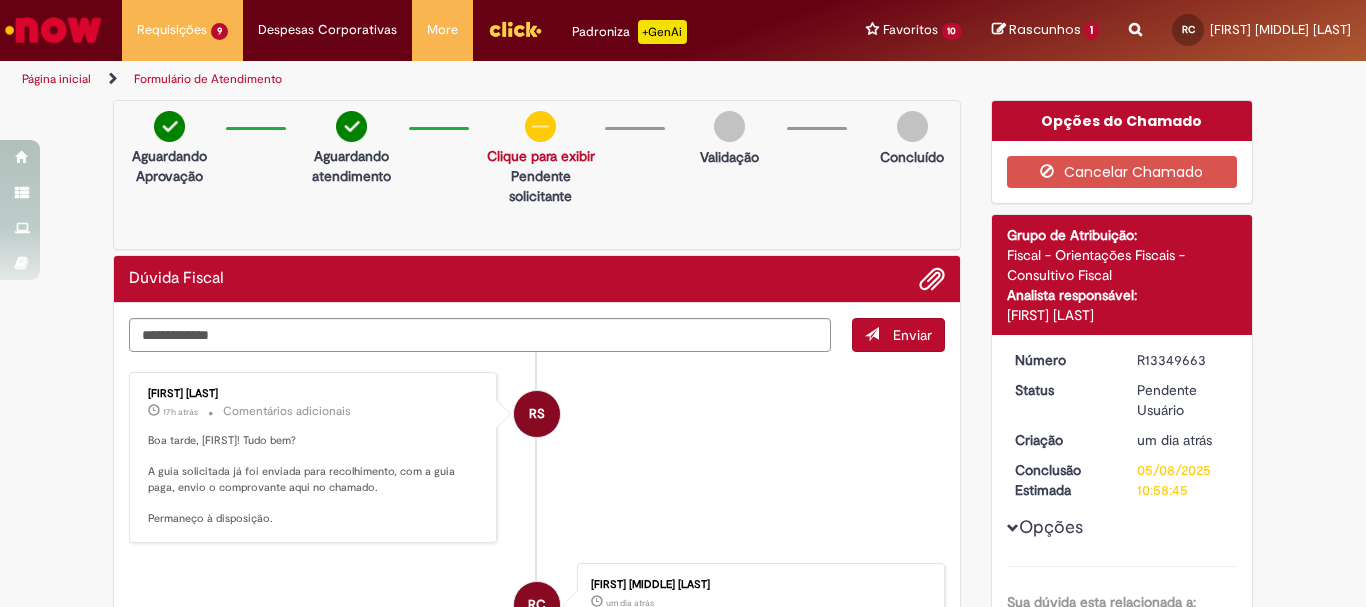 click on "Enviar" at bounding box center [912, 335] 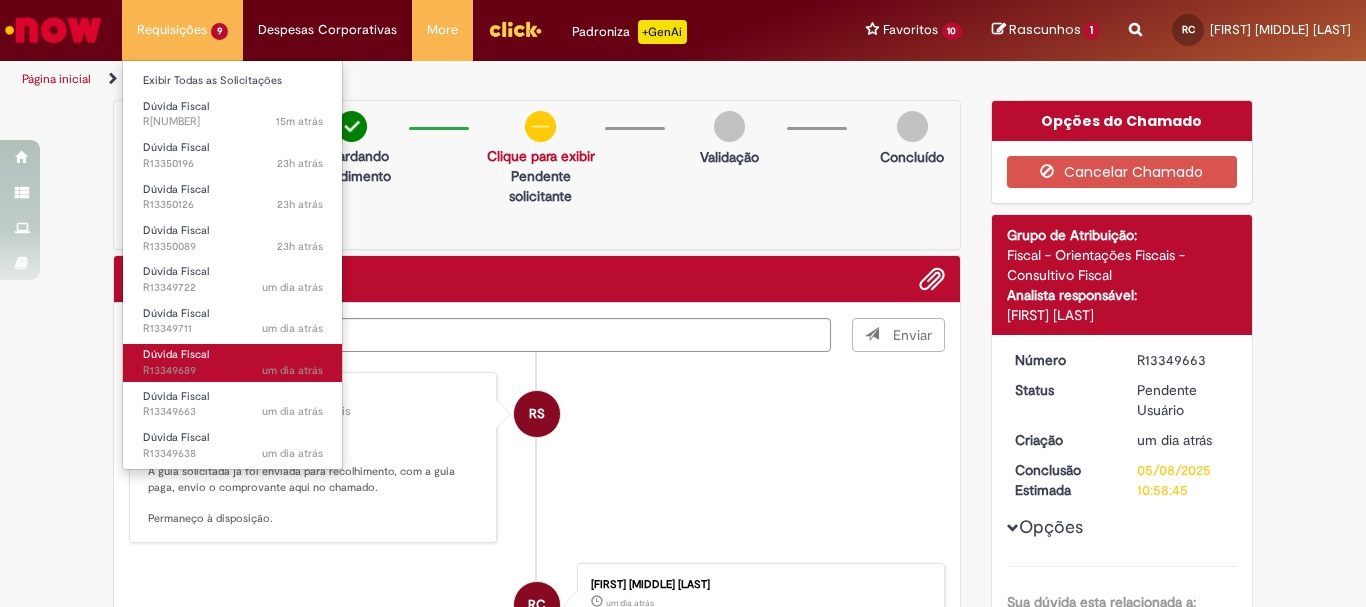 type 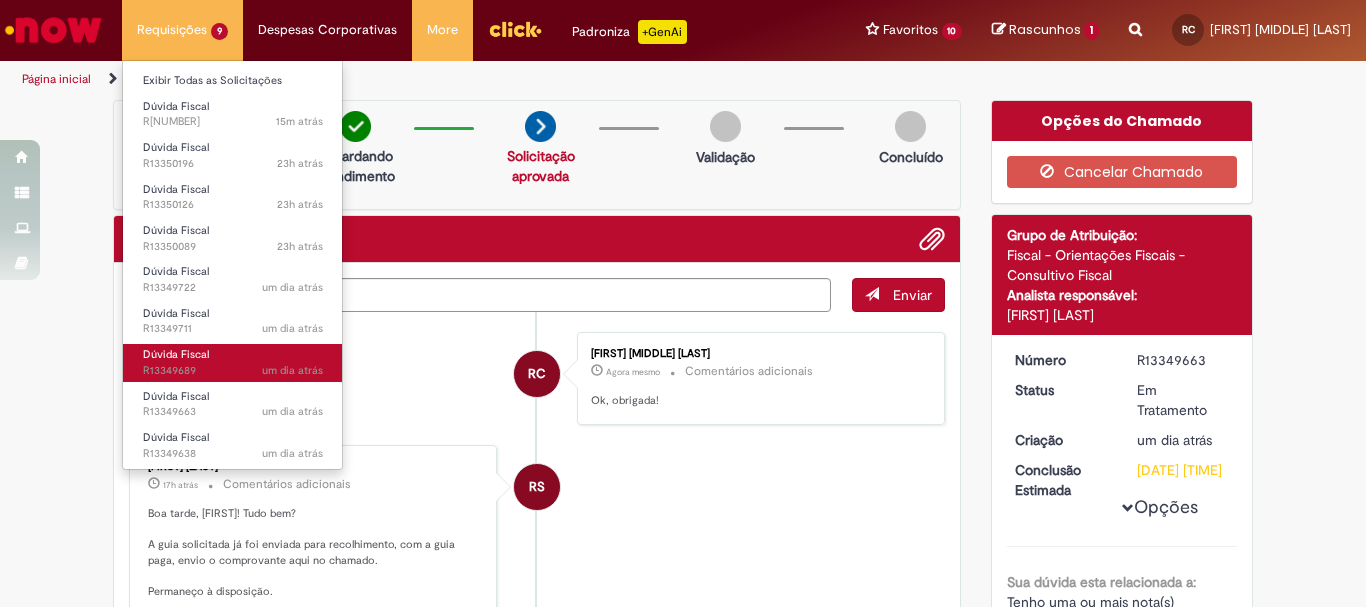 click on "[TIME] atrás [TIME] atrás  R[NUMBER]" at bounding box center [233, 371] 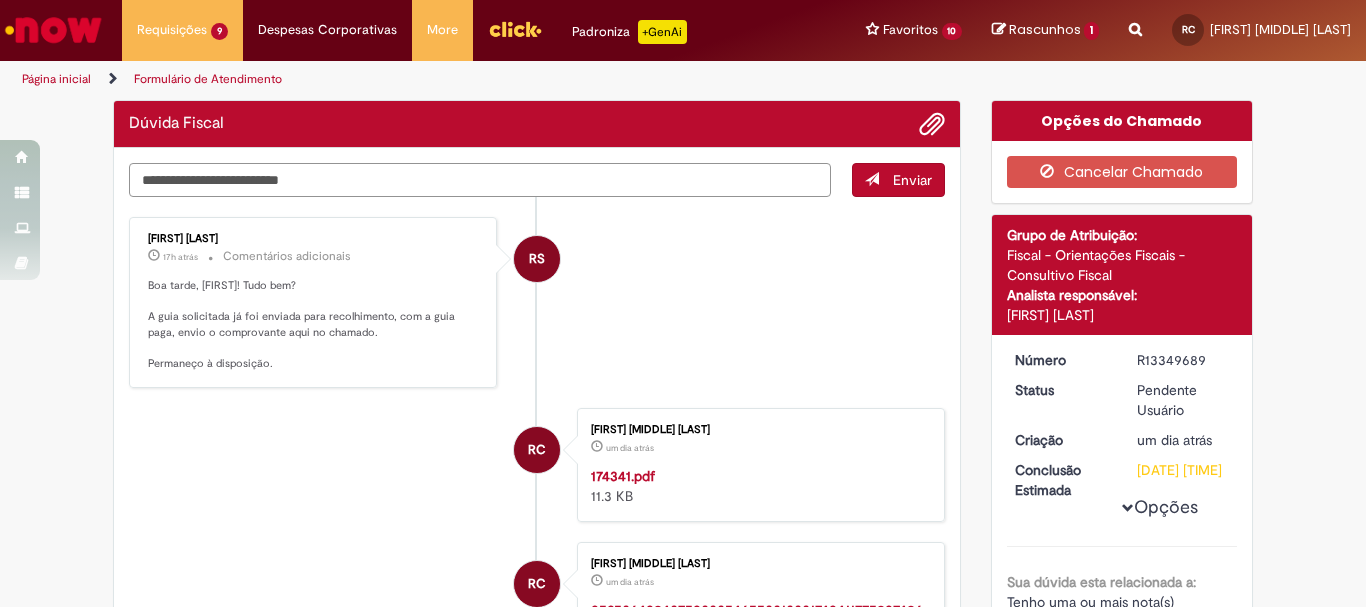 click at bounding box center (480, 180) 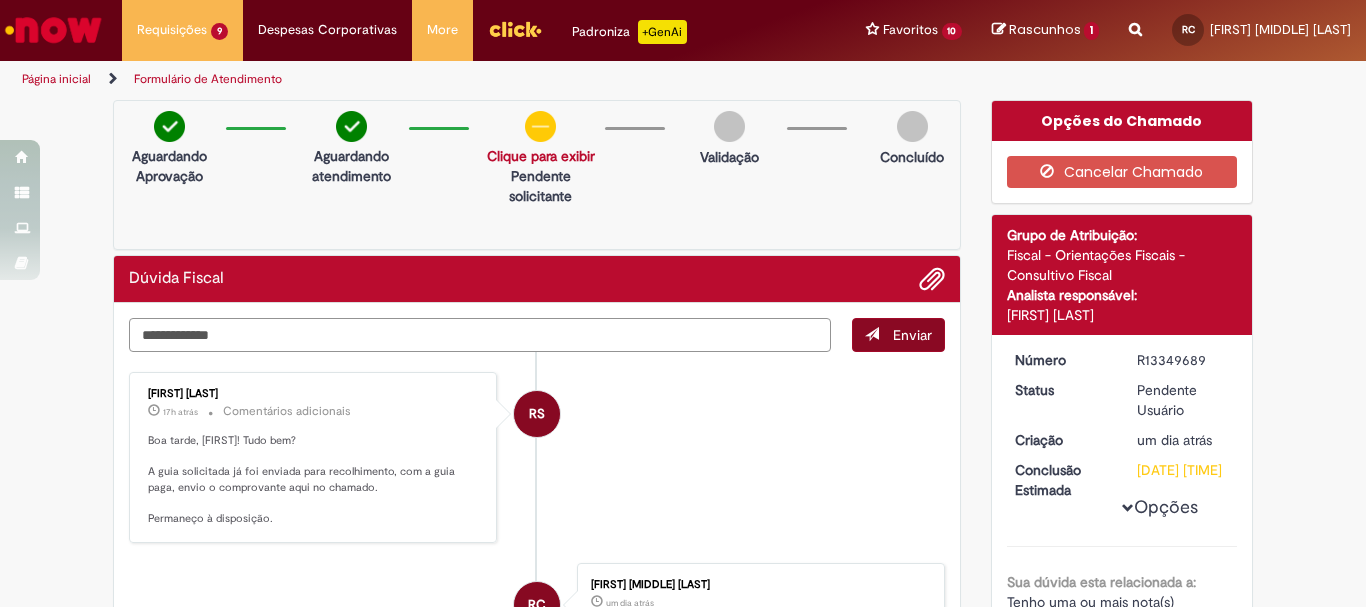 type on "**********" 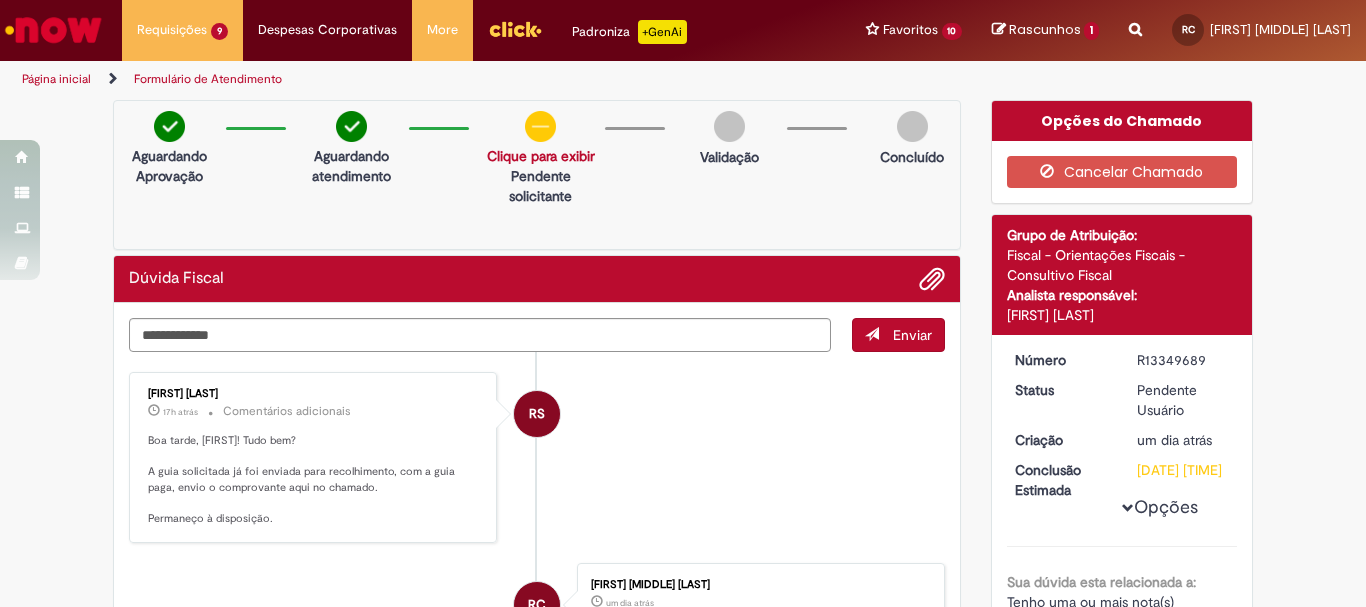 click at bounding box center (872, 334) 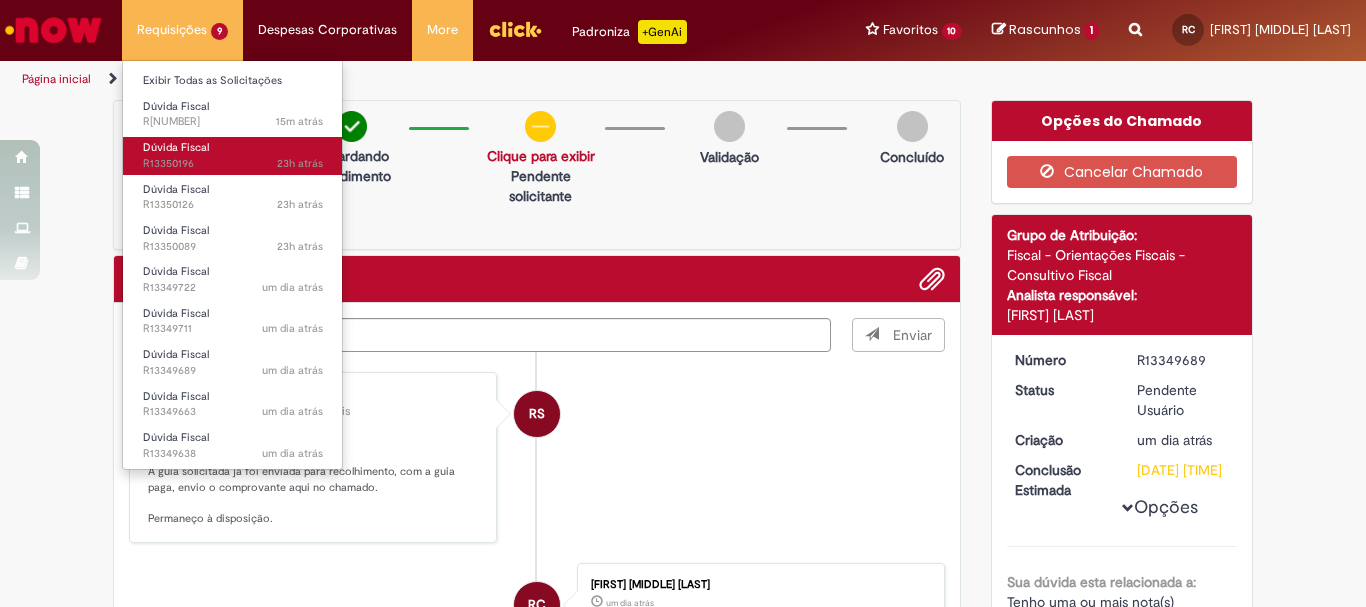 type 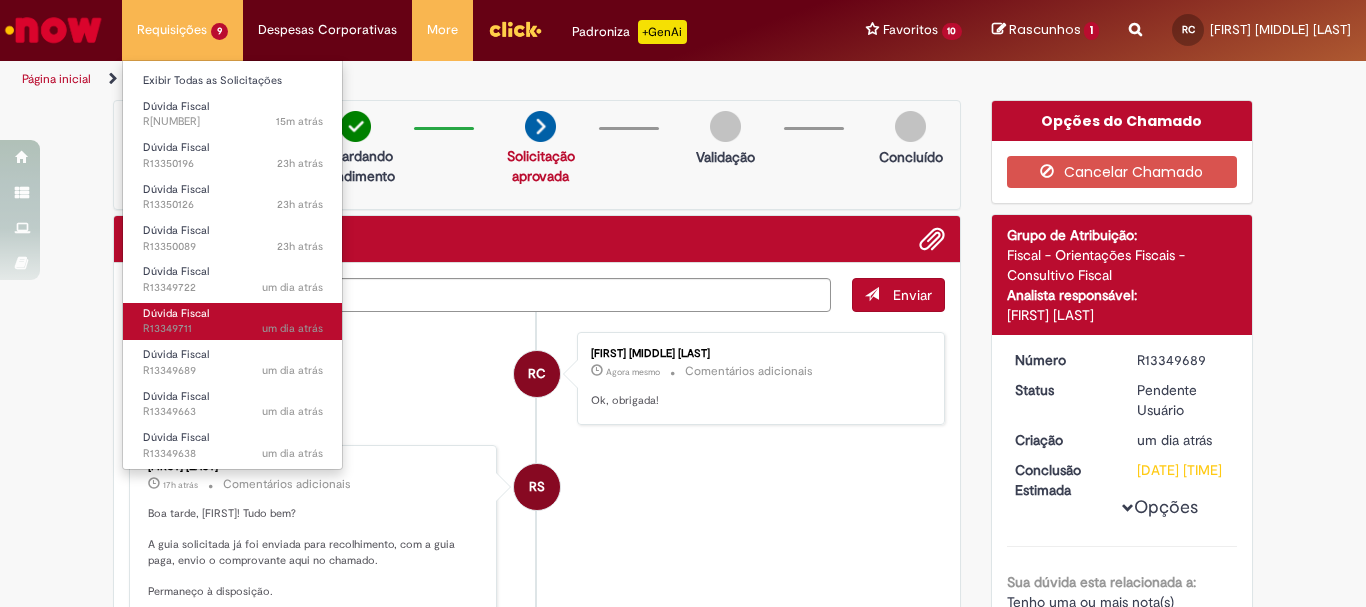 click on "Dúvida Fiscal" at bounding box center (176, 313) 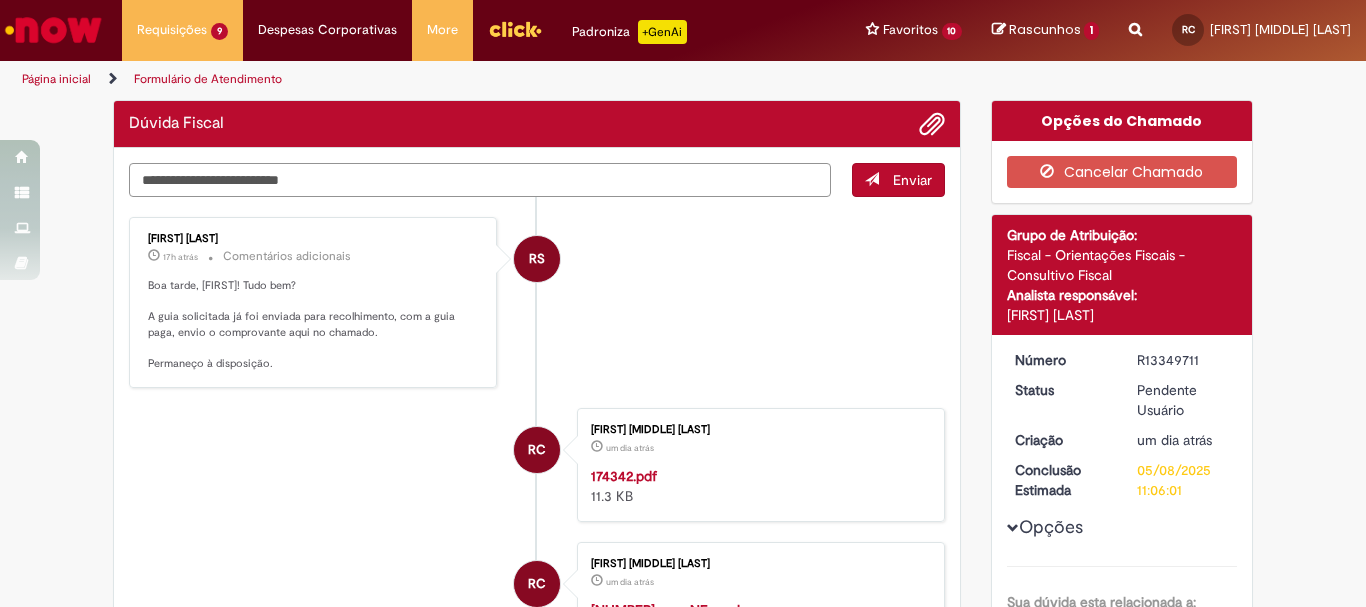 click at bounding box center (480, 180) 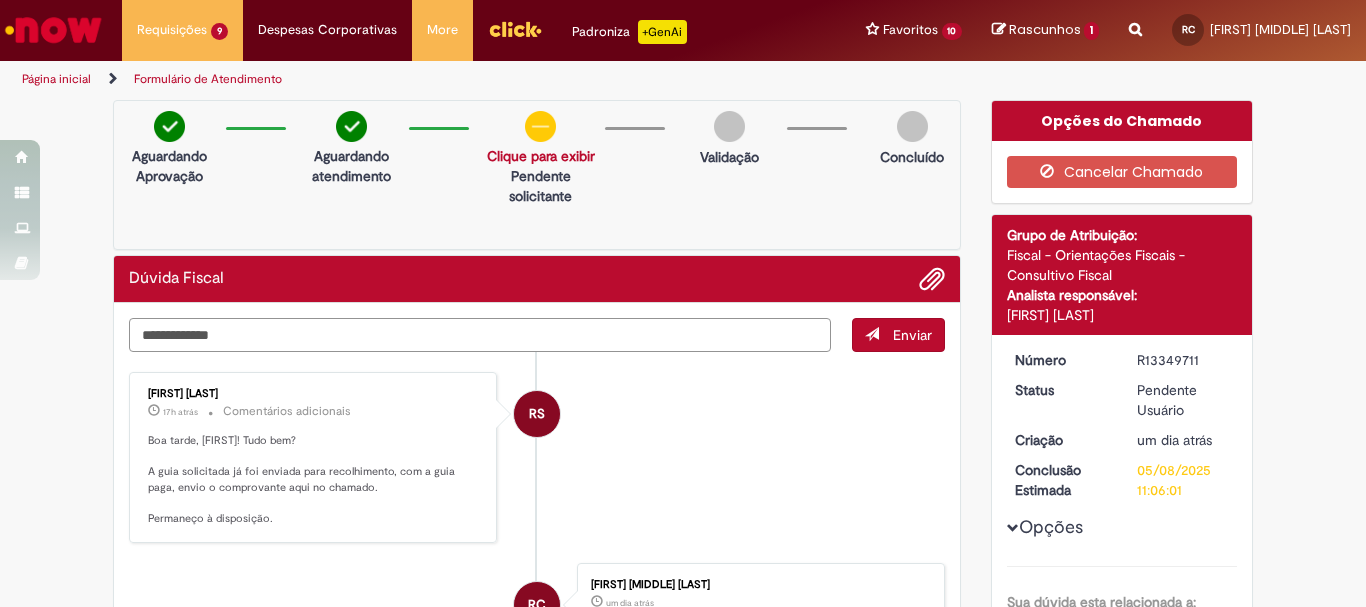 type on "**********" 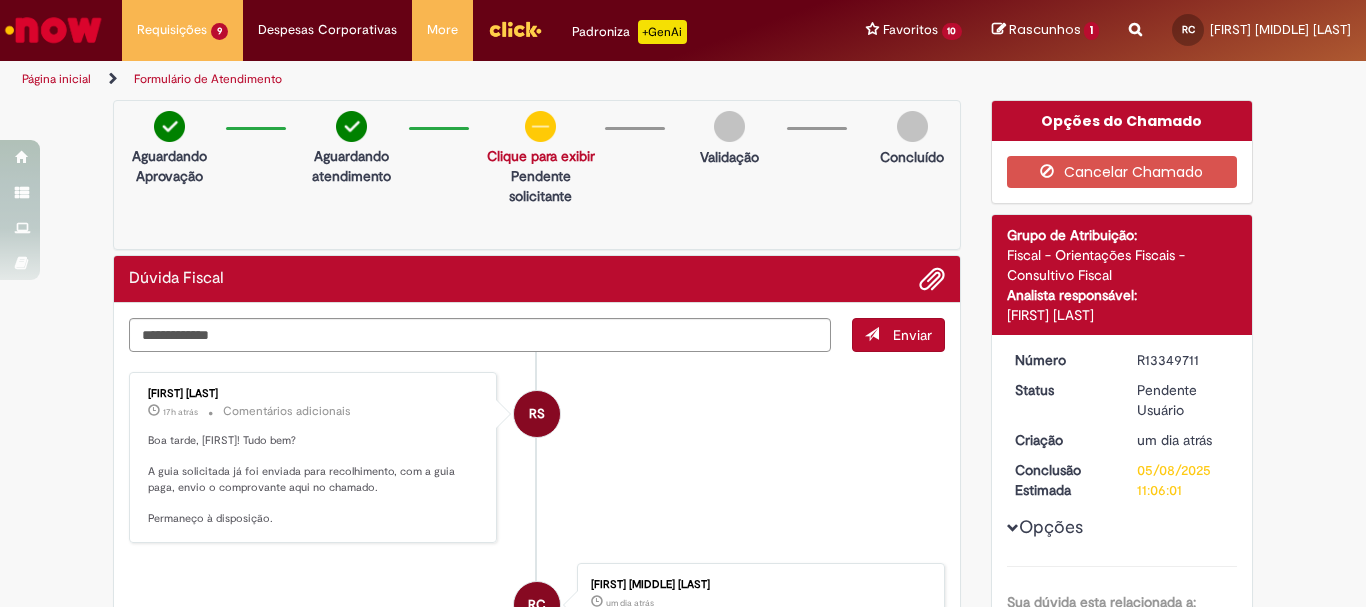 click on "RS
[FIRST] [LAST]
[TIME] atrás [TIME] atrás     Comentários adicionais
Boa tarde, [FIRST]! Tudo bem?
A guia solicitada já foi enviada para recolhimento, com a guia paga, envio o comprovante aqui no chamado.
Permaneço à disposição.
RC
[FIRST] [MIDDLE] [LAST]
[TIME] atrás [TIME] atrás
[NUMBER].pdf  [SIZE] KB
RC" at bounding box center (537, 679) 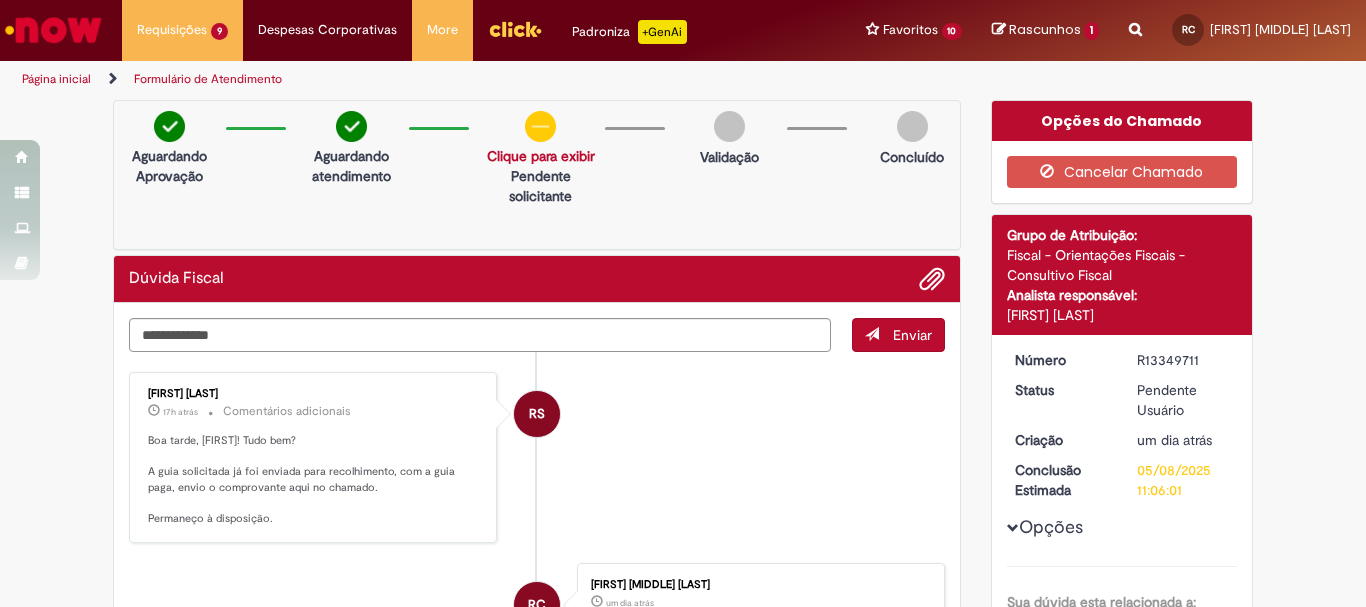 click on "Enviar" at bounding box center (912, 335) 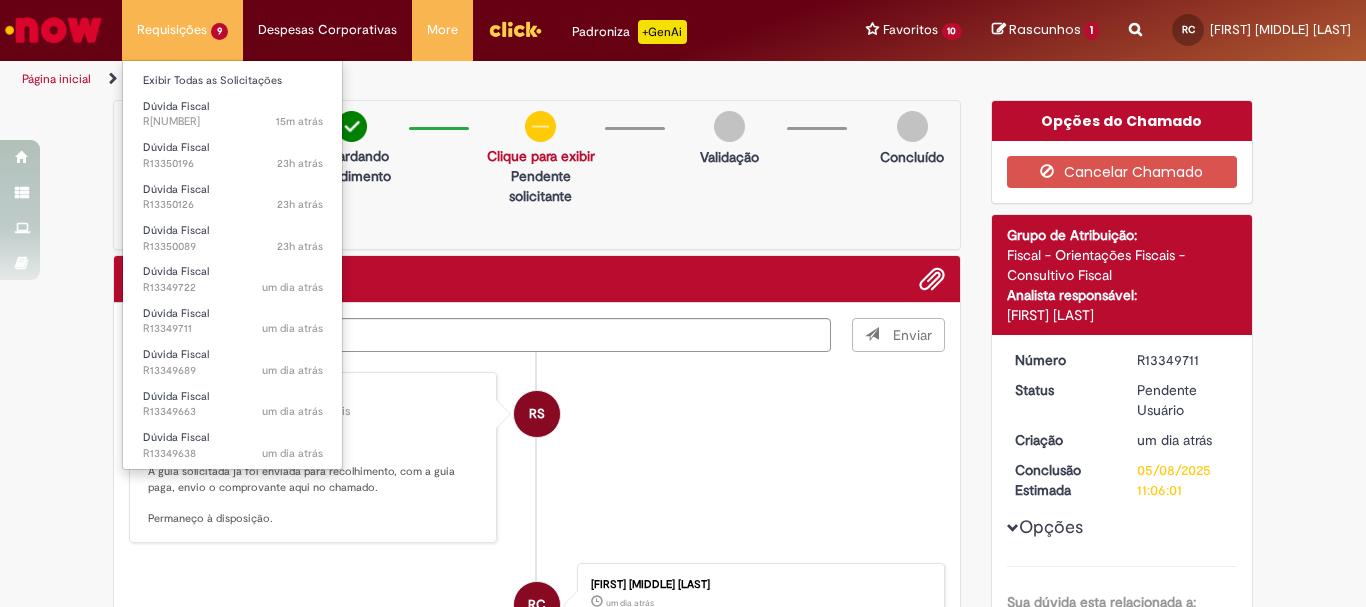 type 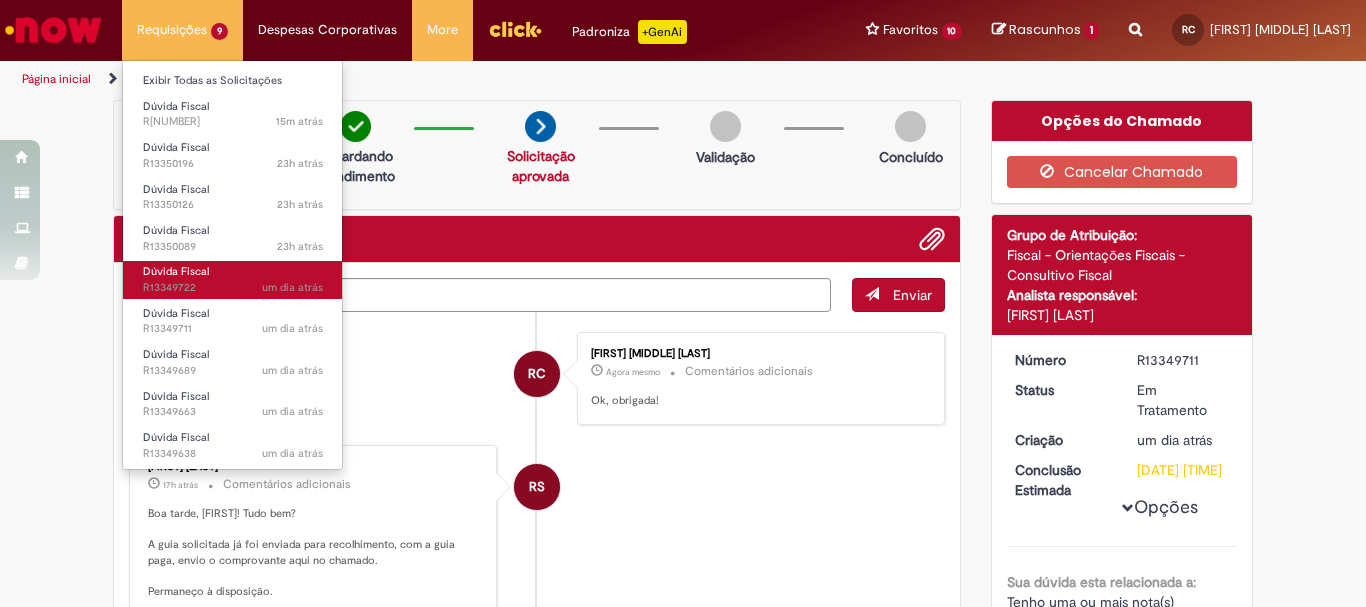 click on "Dúvida Fiscal
[TIME] atrás [TIME] atrás  R[NUMBER]" at bounding box center (233, 279) 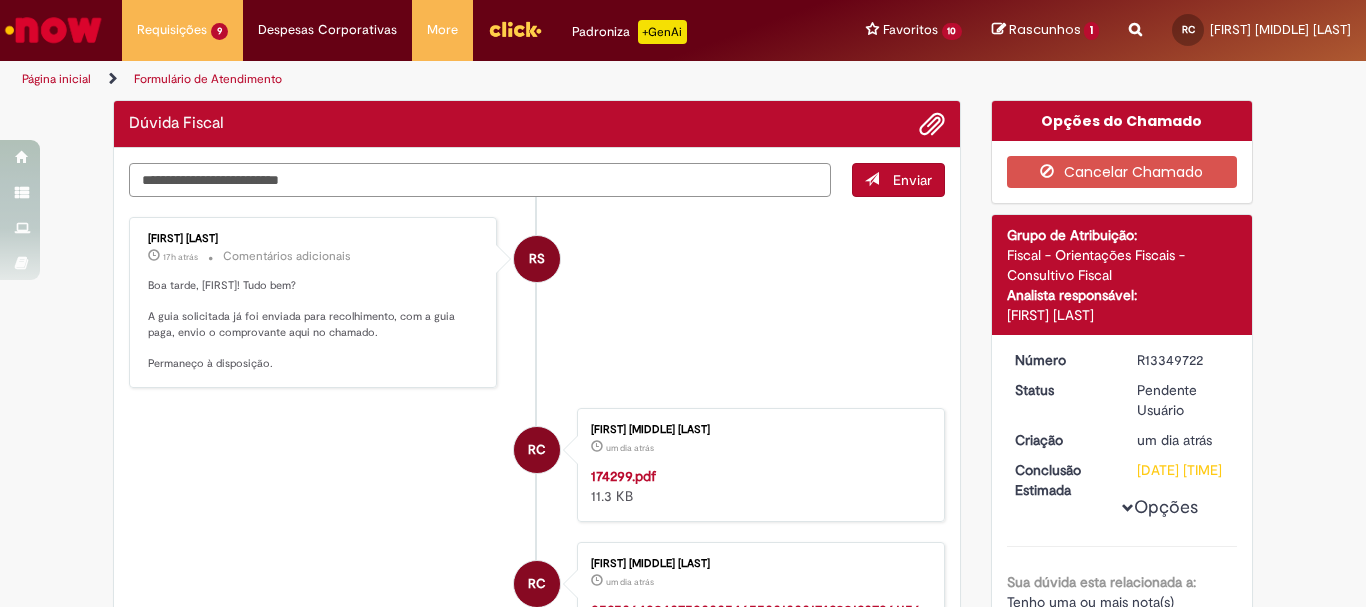 click at bounding box center (480, 180) 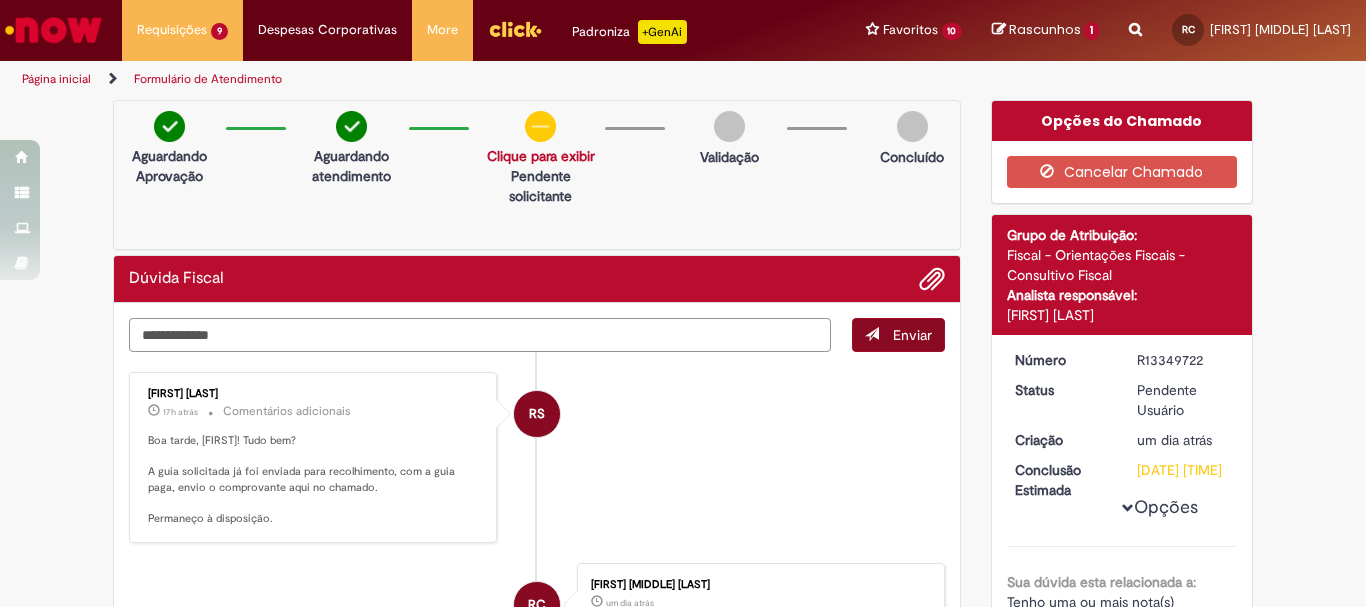 type on "**********" 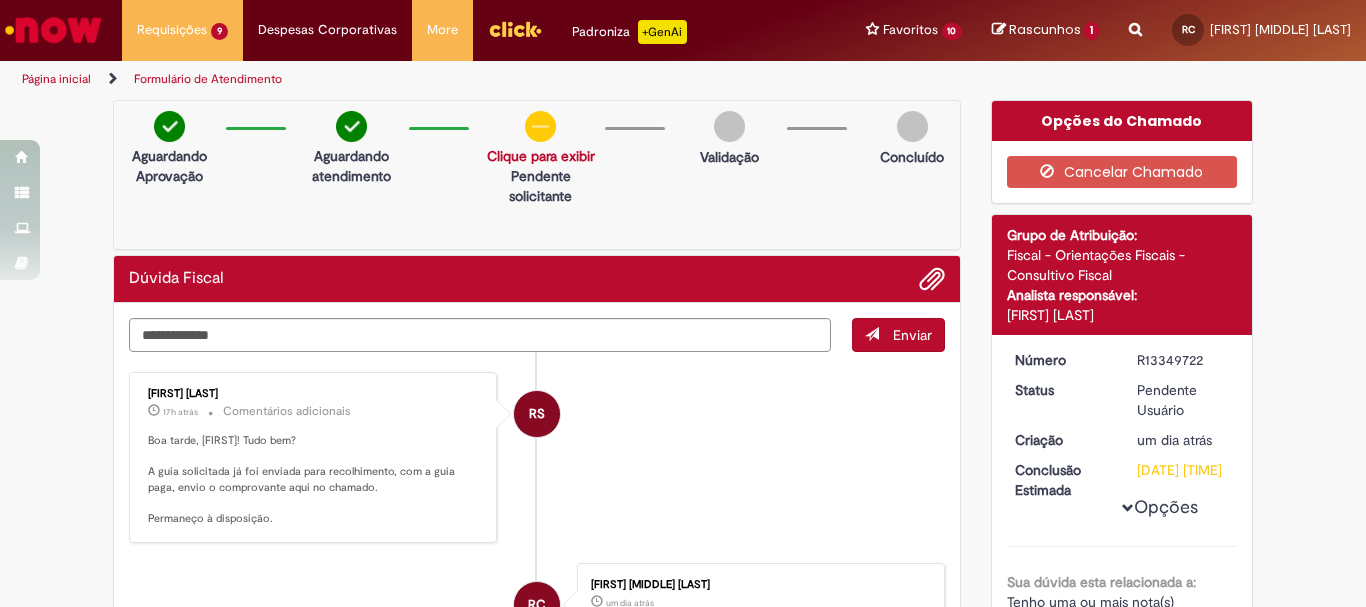 click on "Enviar" at bounding box center [912, 335] 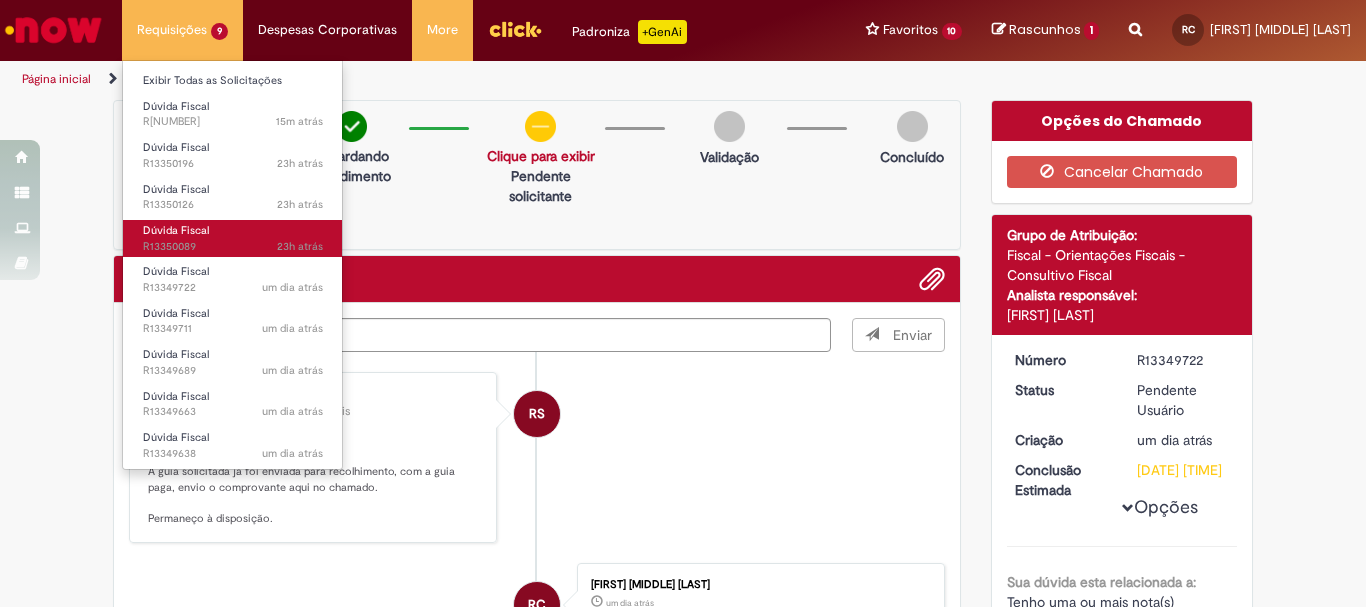 click on "Dúvida Fiscal
[TIME] atrás [TIME] atrás  R[NUMBER]" at bounding box center (233, 238) 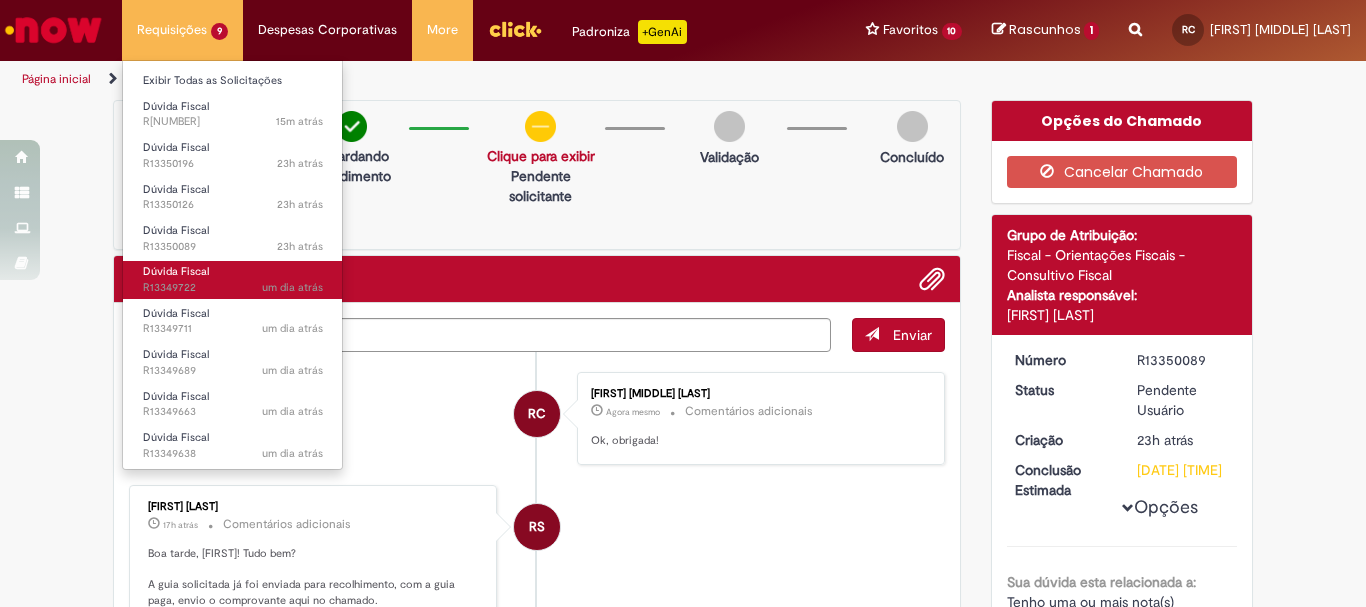 click on "Dúvida Fiscal" at bounding box center (176, 271) 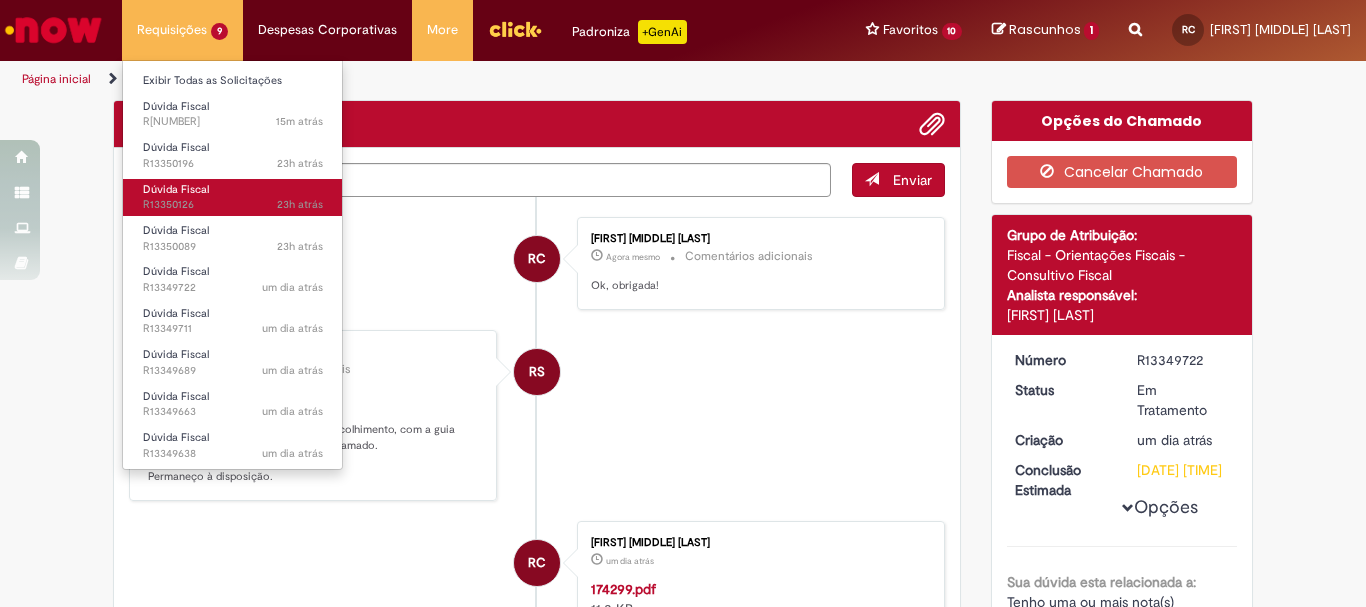 click on "[TIME] atrás [TIME] atrás  R[NUMBER]" at bounding box center (233, 205) 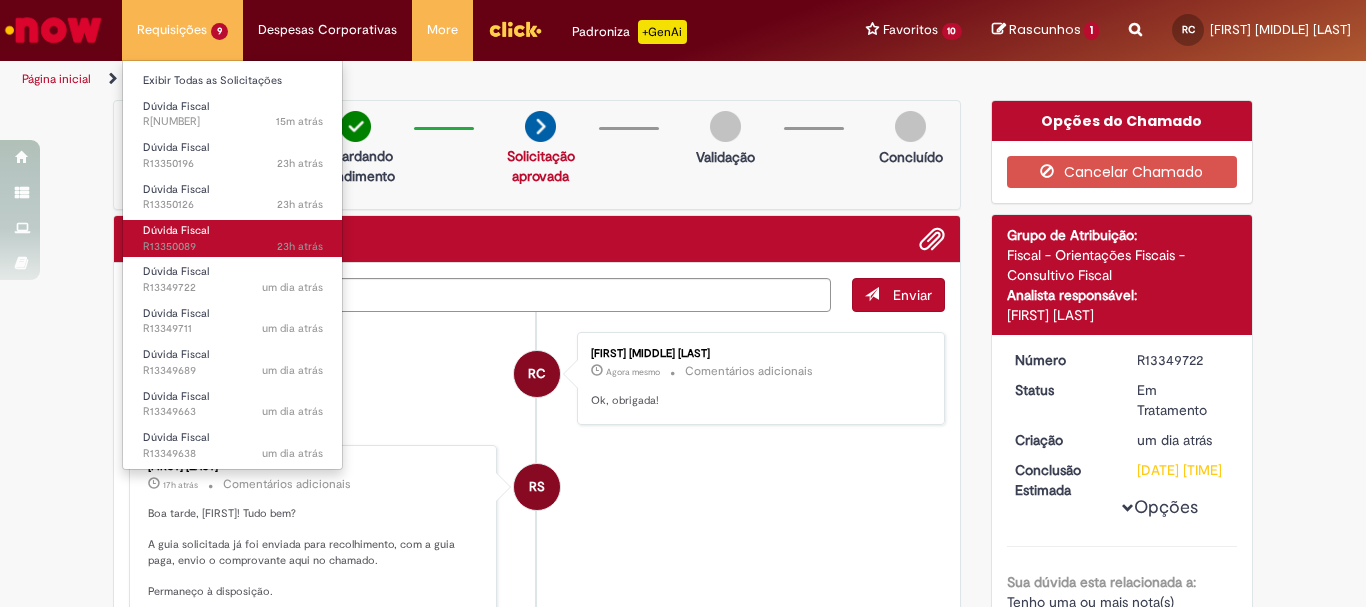 click on "[TIME] atrás [TIME] atrás  R[NUMBER]" at bounding box center [233, 247] 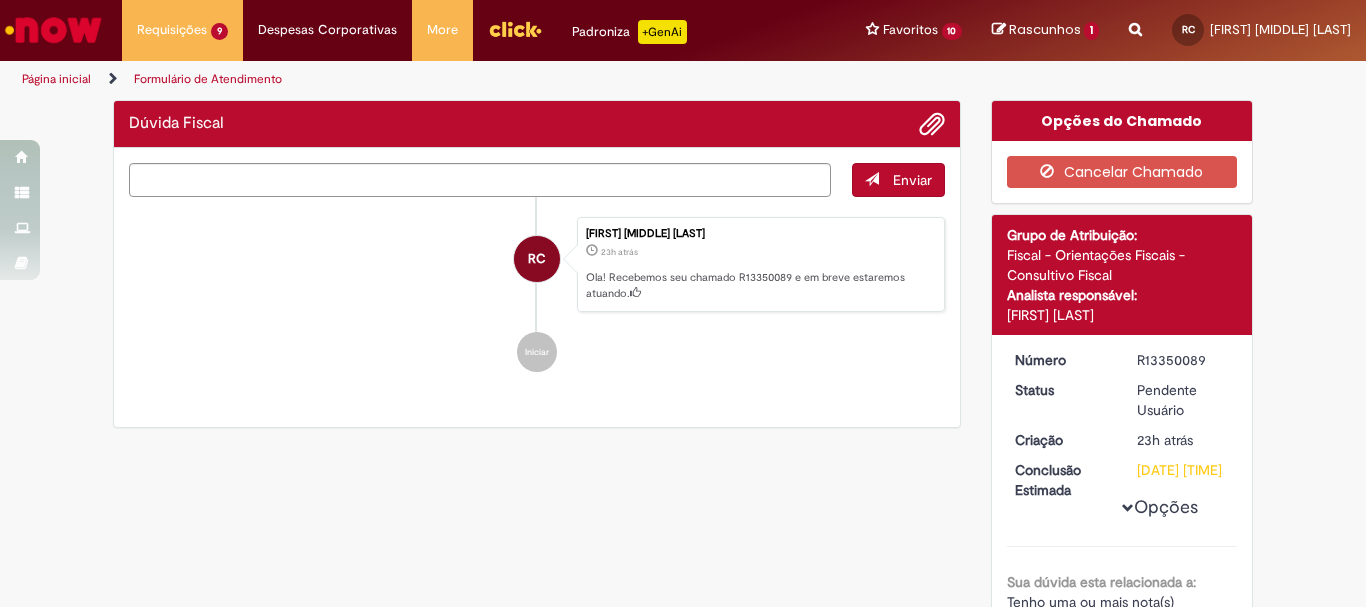 click at bounding box center [480, 180] 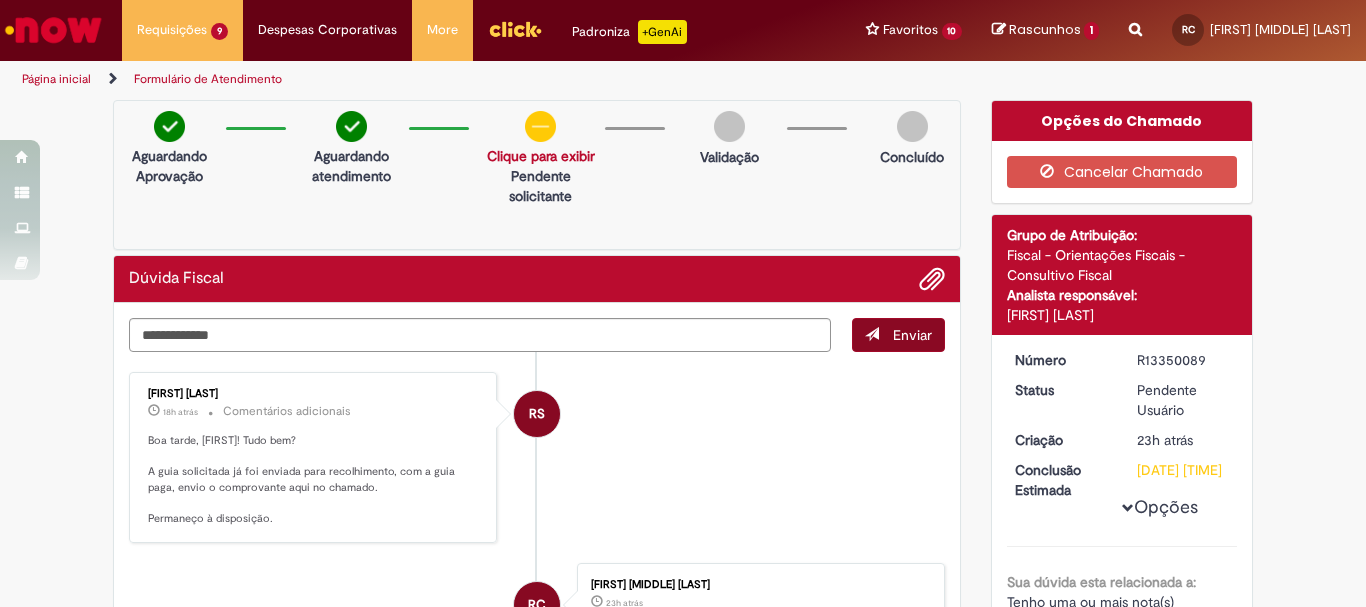 type on "**********" 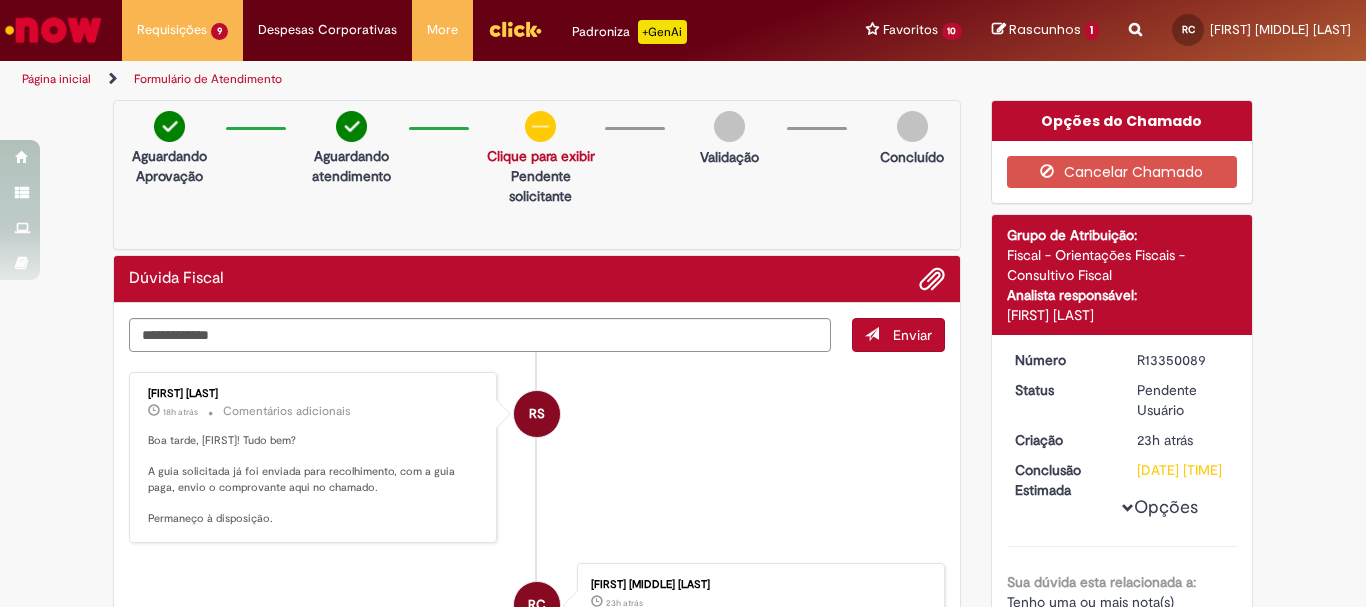 click on "Enviar" at bounding box center [912, 335] 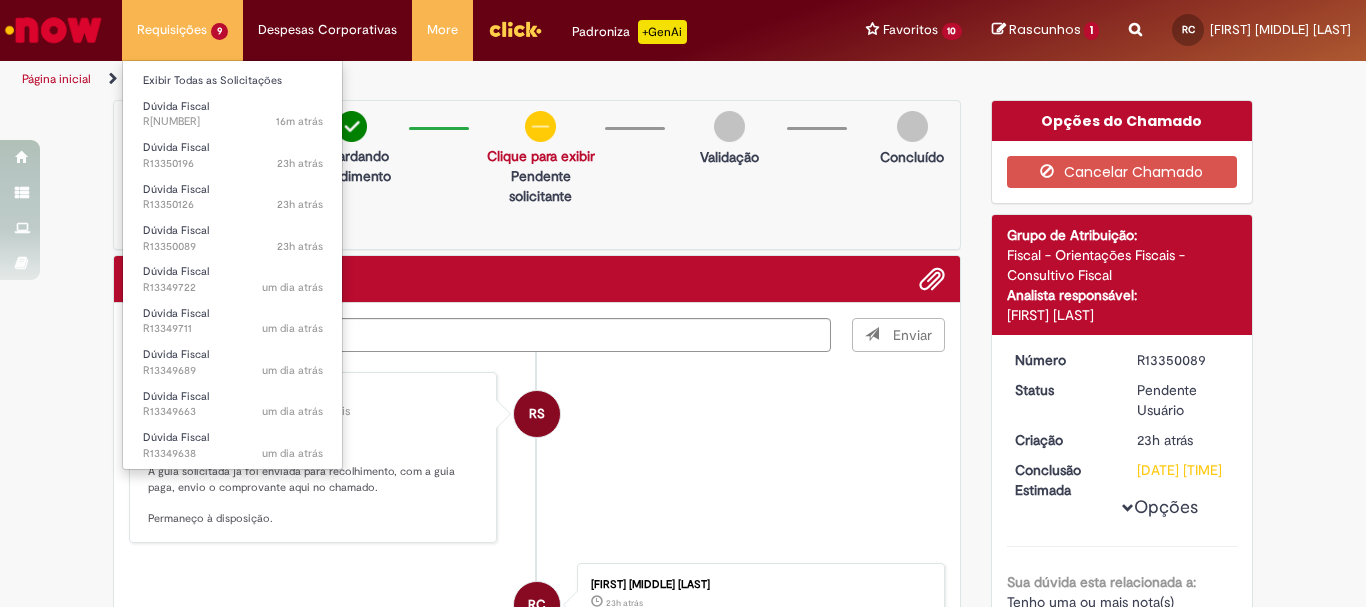 type 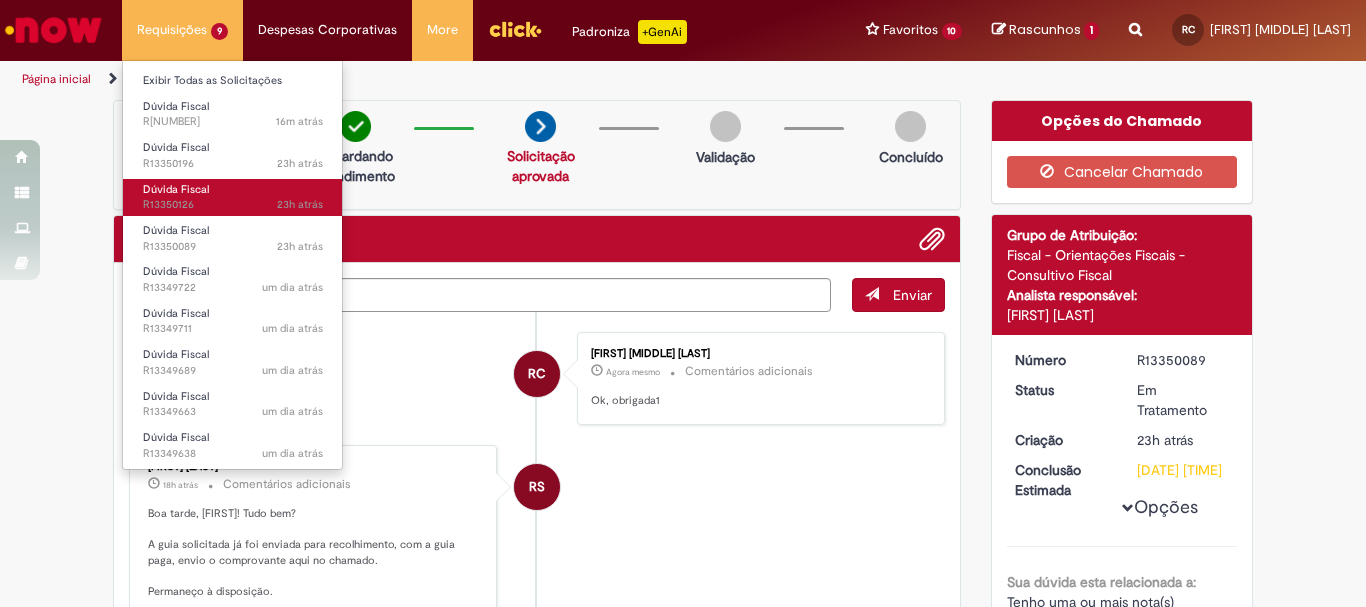 click on "Dúvida Fiscal" at bounding box center (176, 189) 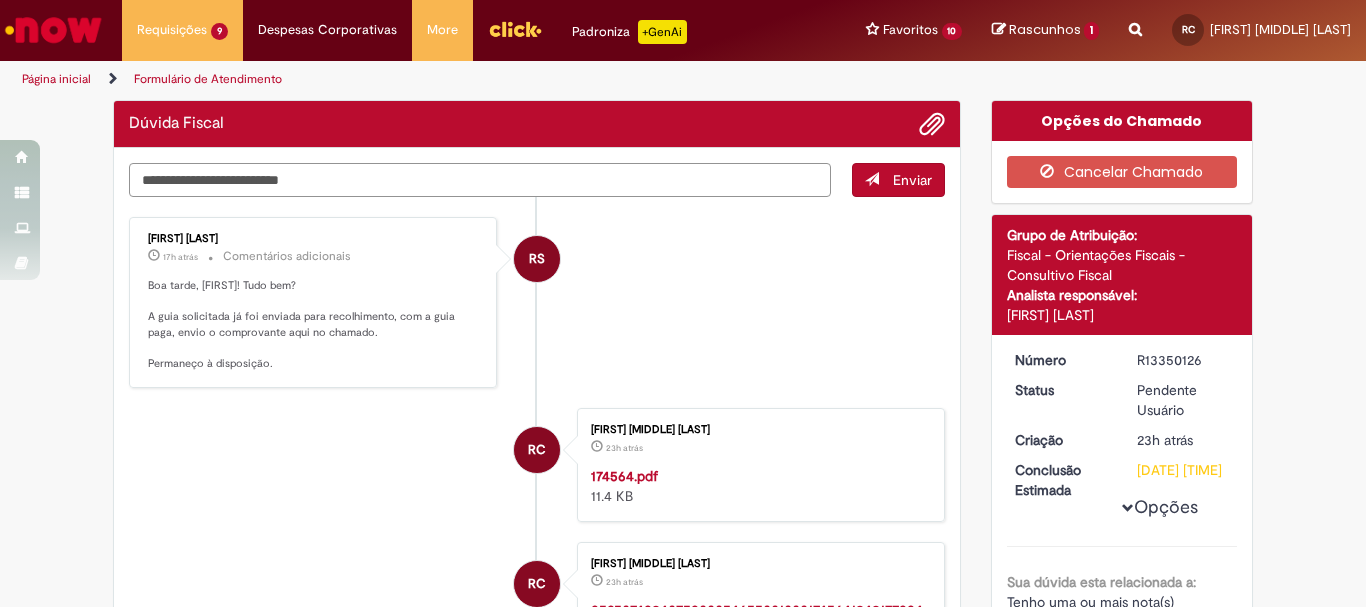 click at bounding box center (480, 180) 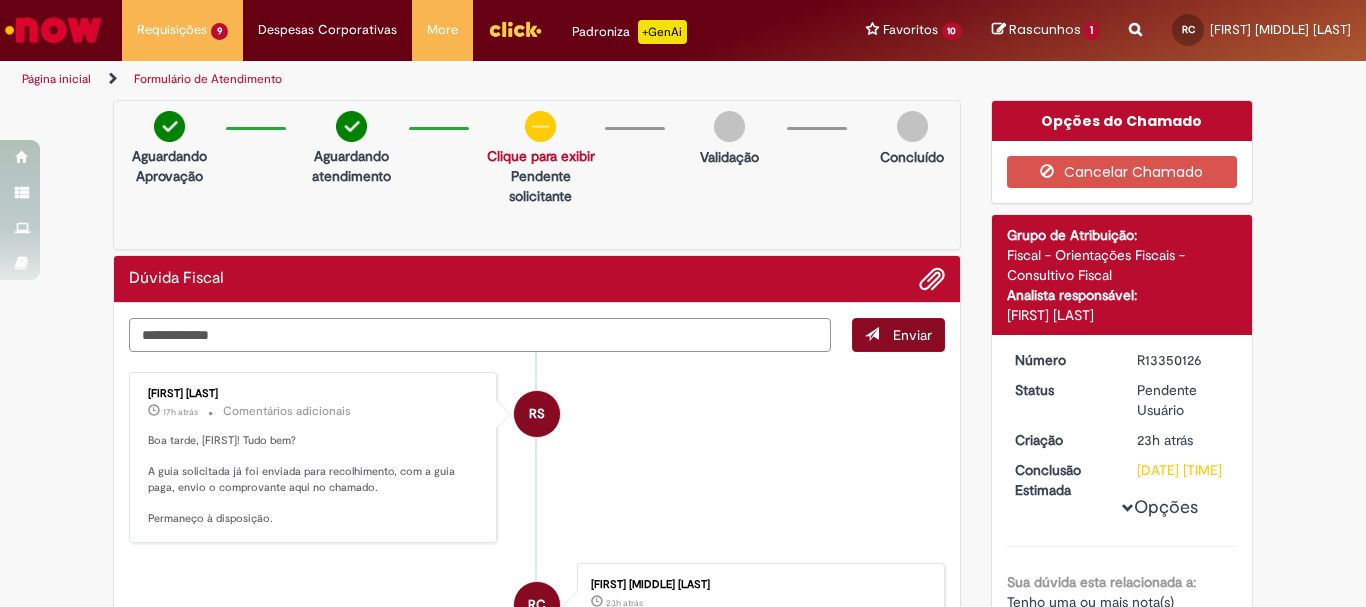 type on "**********" 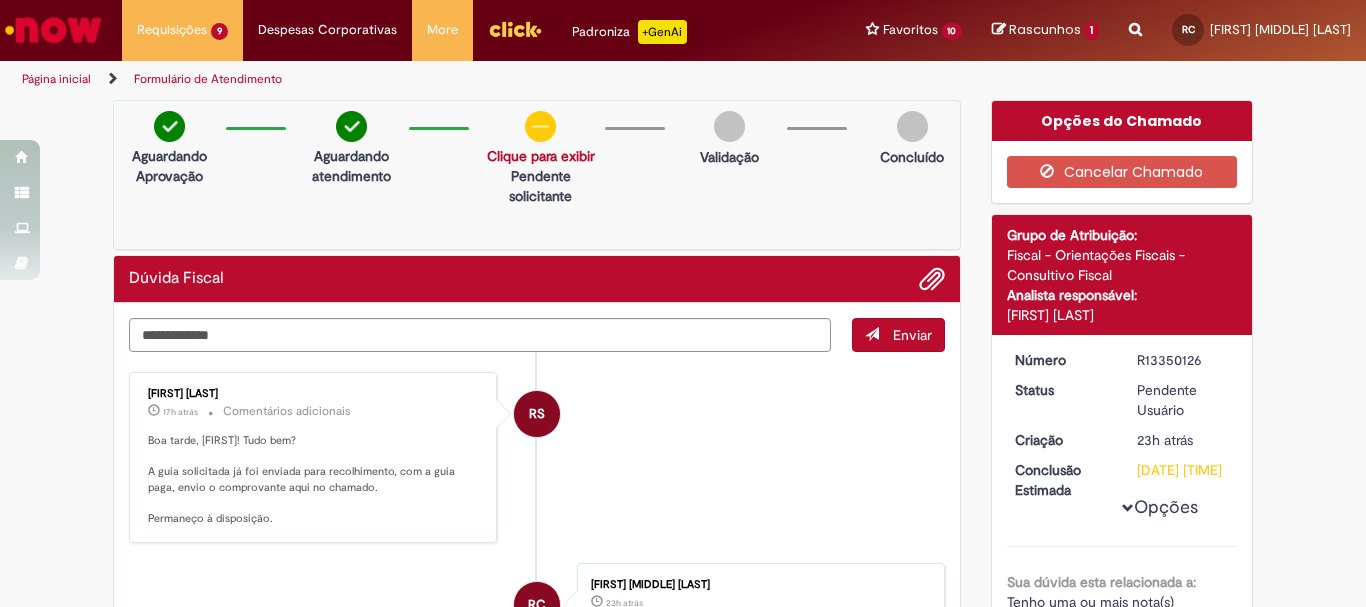 click on "Enviar" at bounding box center [898, 335] 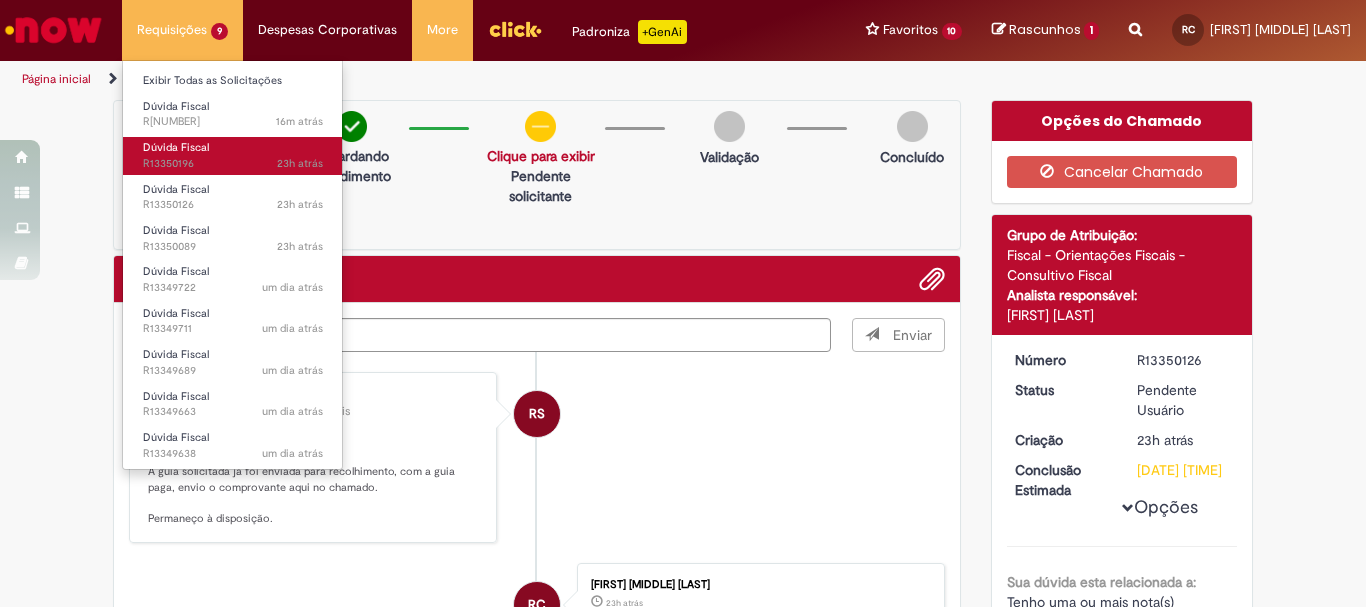 type 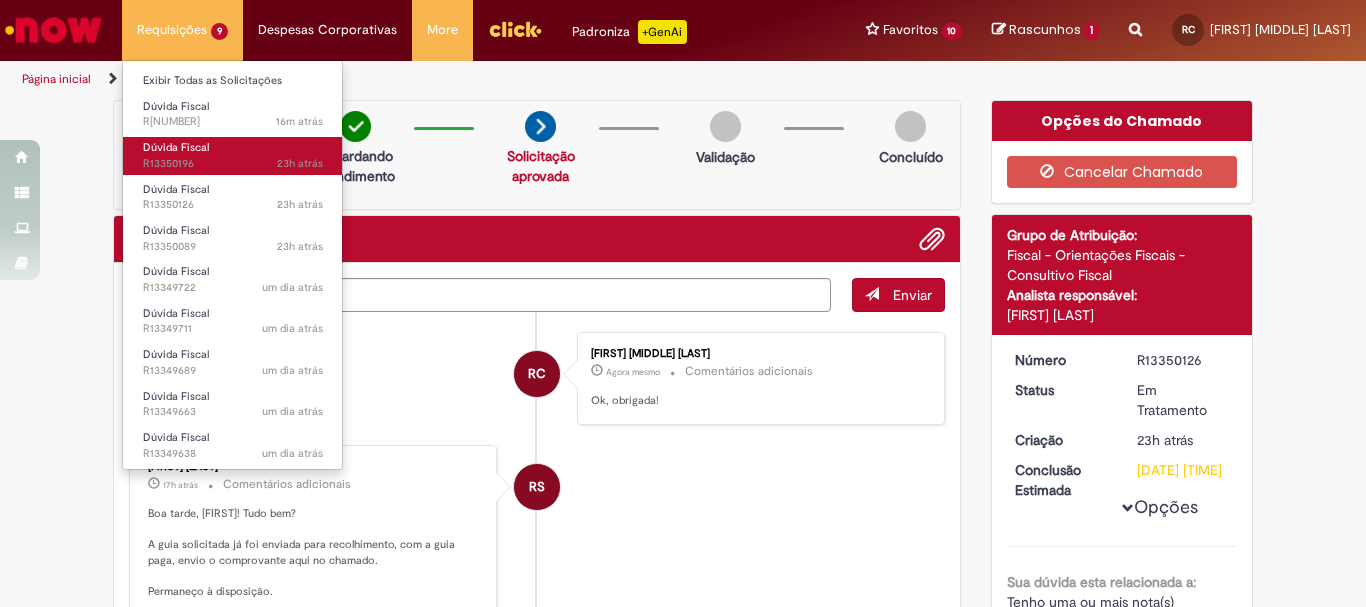 click on "[TIME] atrás [TIME] atrás  R[NUMBER]" at bounding box center [233, 164] 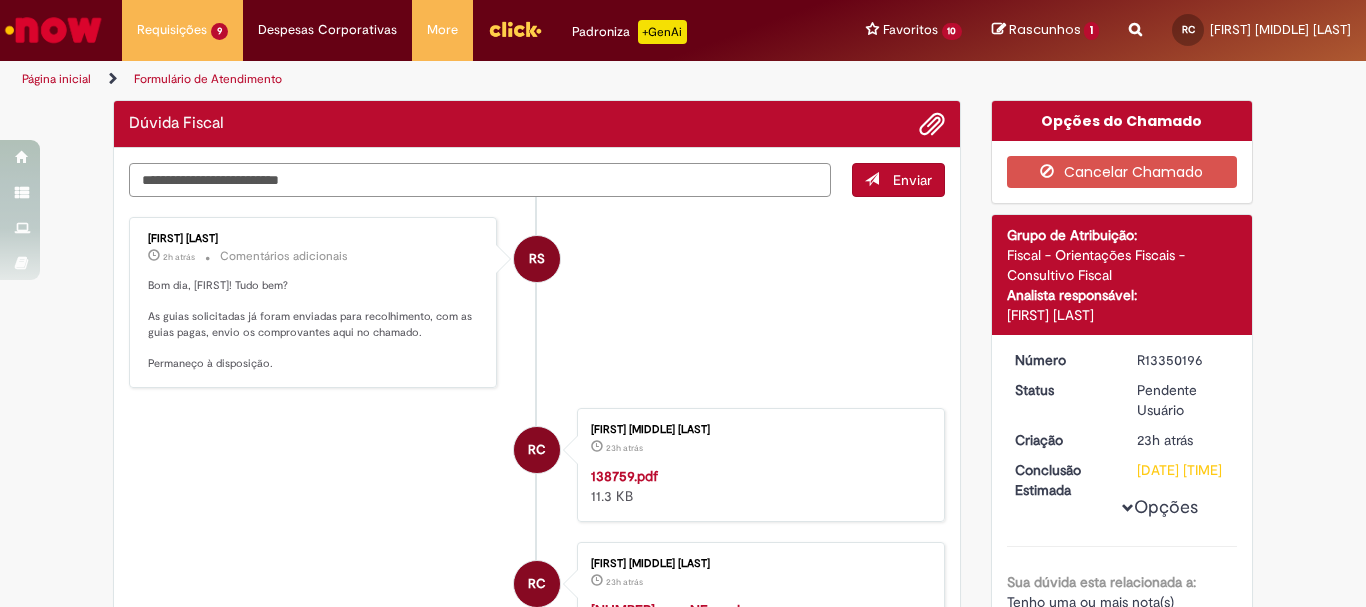 click at bounding box center [480, 180] 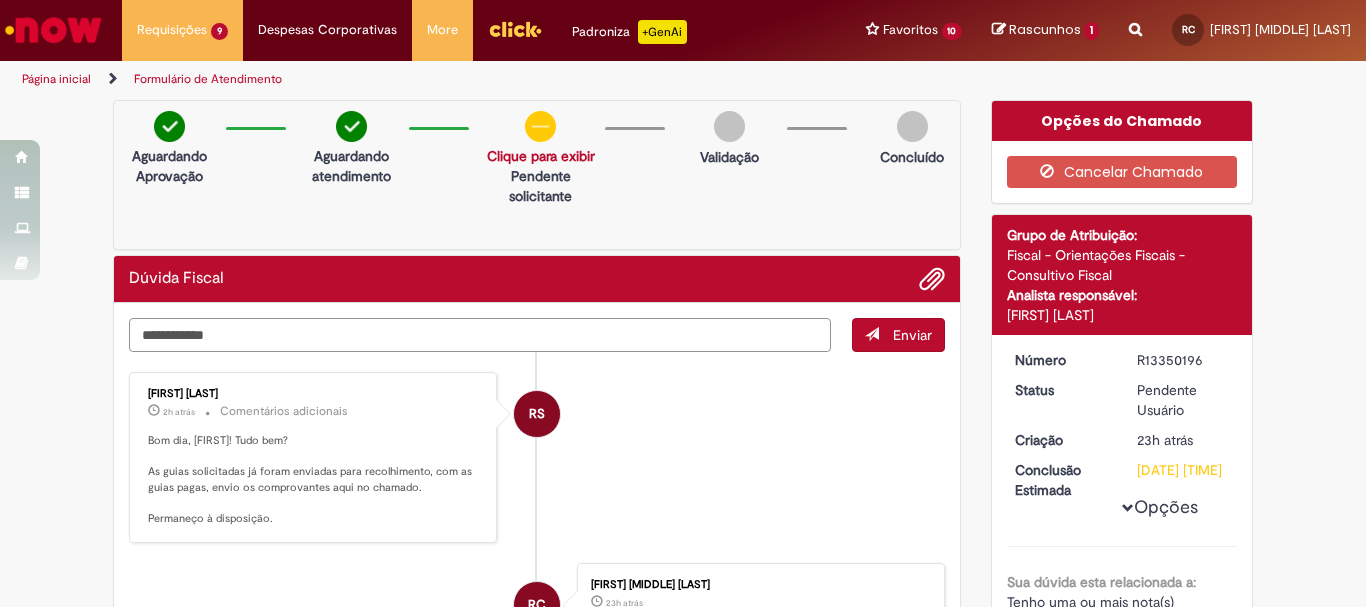 type on "**********" 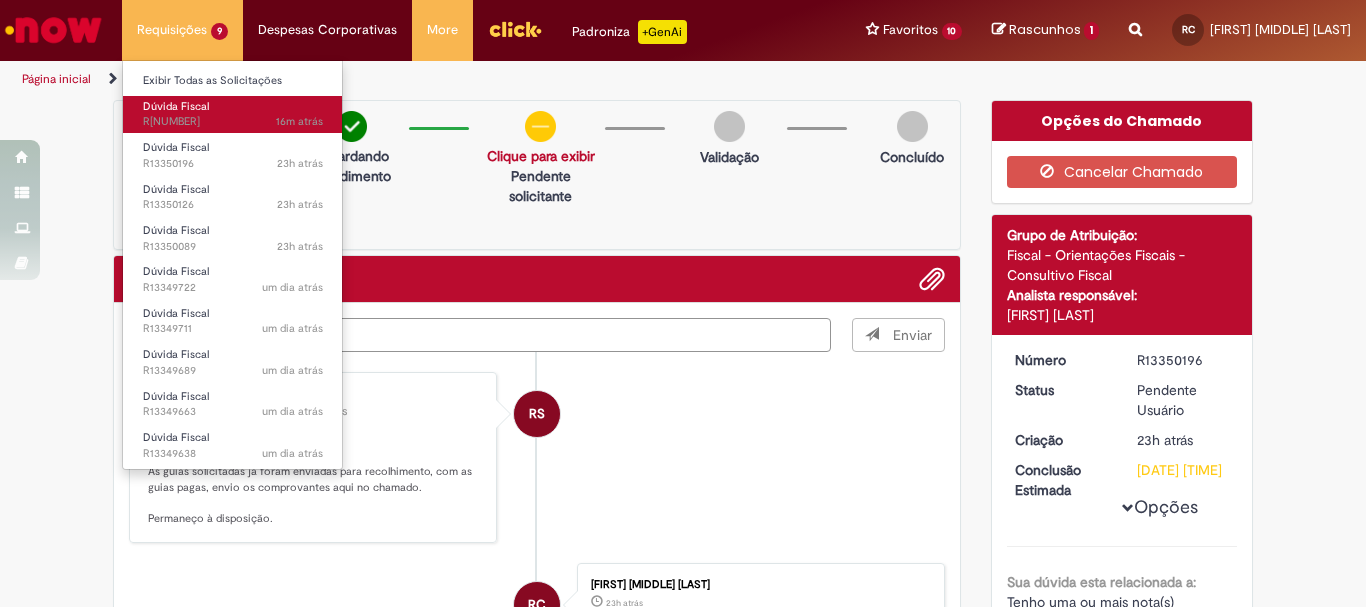 type 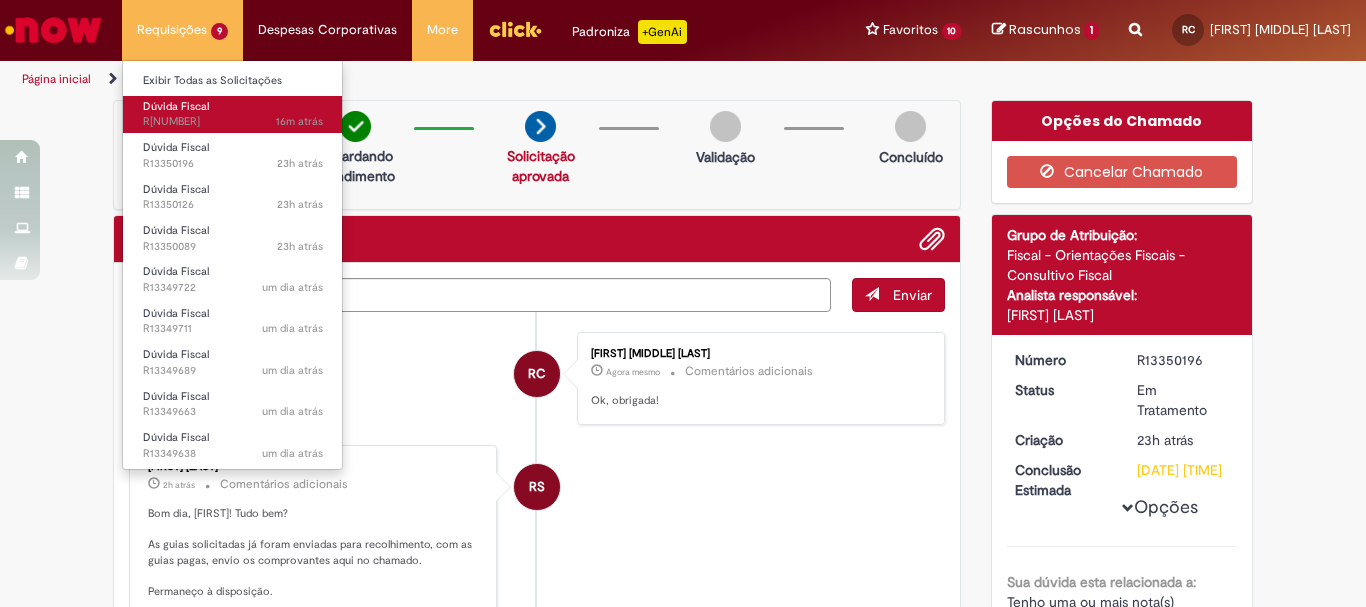 click on "Dúvida Fiscal
[TIME] atrás [TIME] atrás  R[NUMBER]" at bounding box center (233, 114) 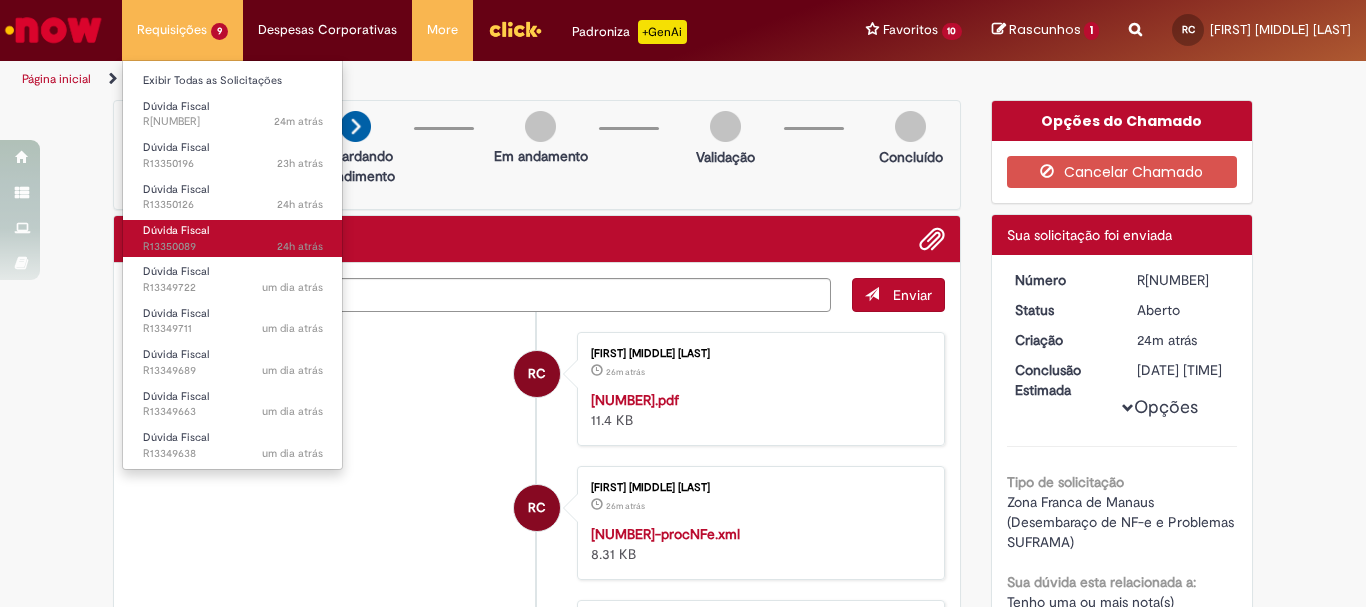 click on "[TIME] atrás [TIME] atrás  R[NUMBER]" at bounding box center [233, 247] 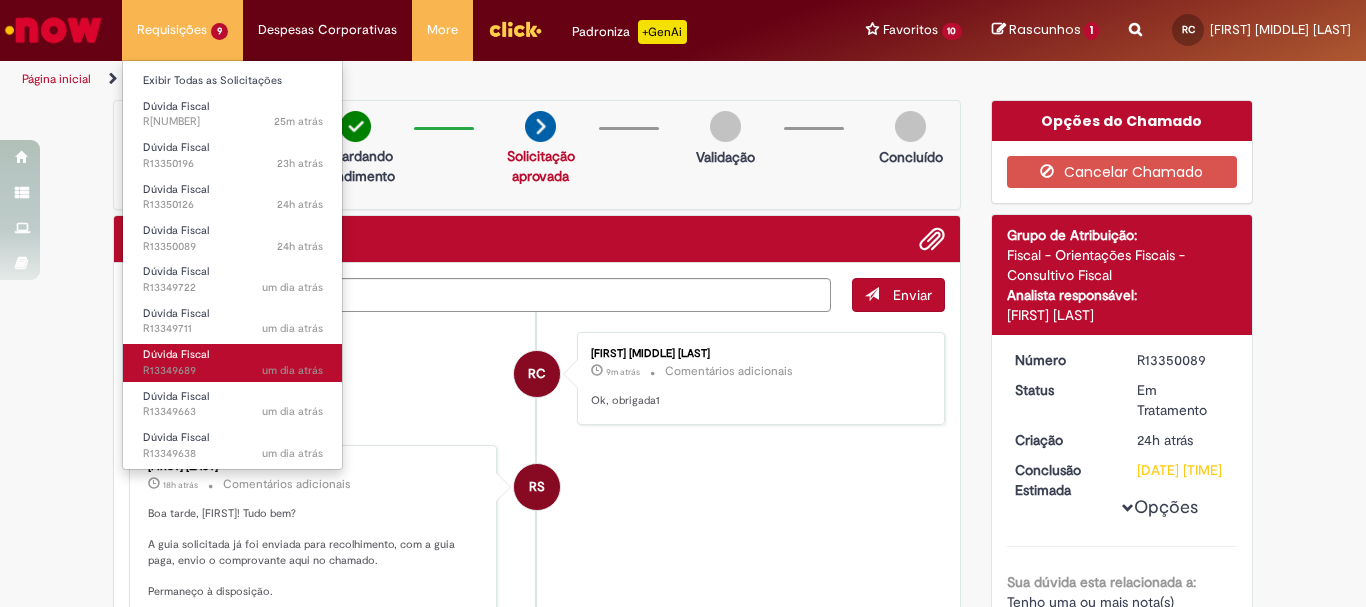 click on "[TIME] atrás [TIME] atrás  R[NUMBER]" at bounding box center (233, 371) 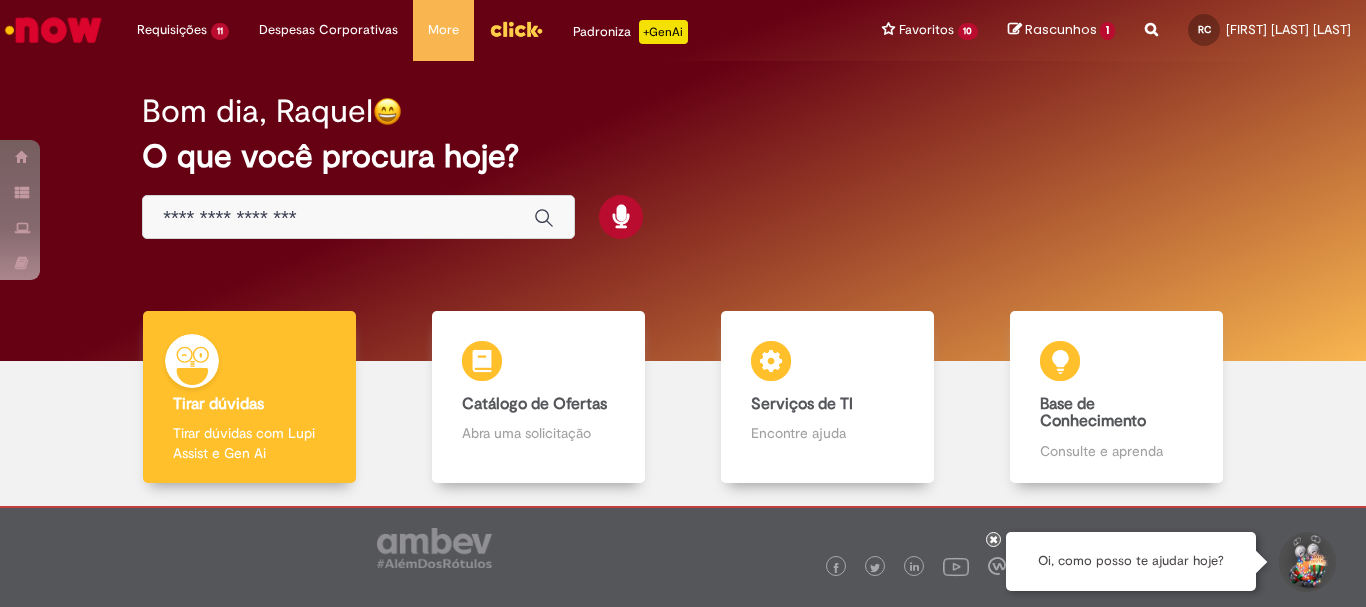 scroll, scrollTop: 0, scrollLeft: 0, axis: both 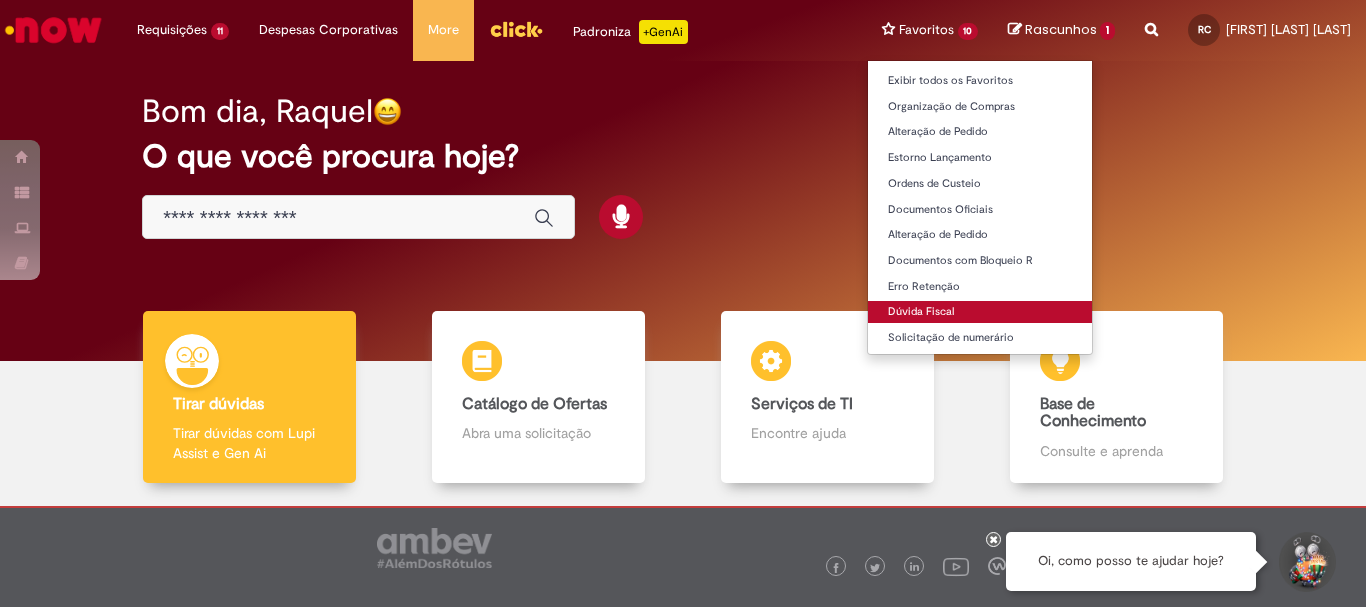 click on "Dúvida Fiscal" at bounding box center [980, 312] 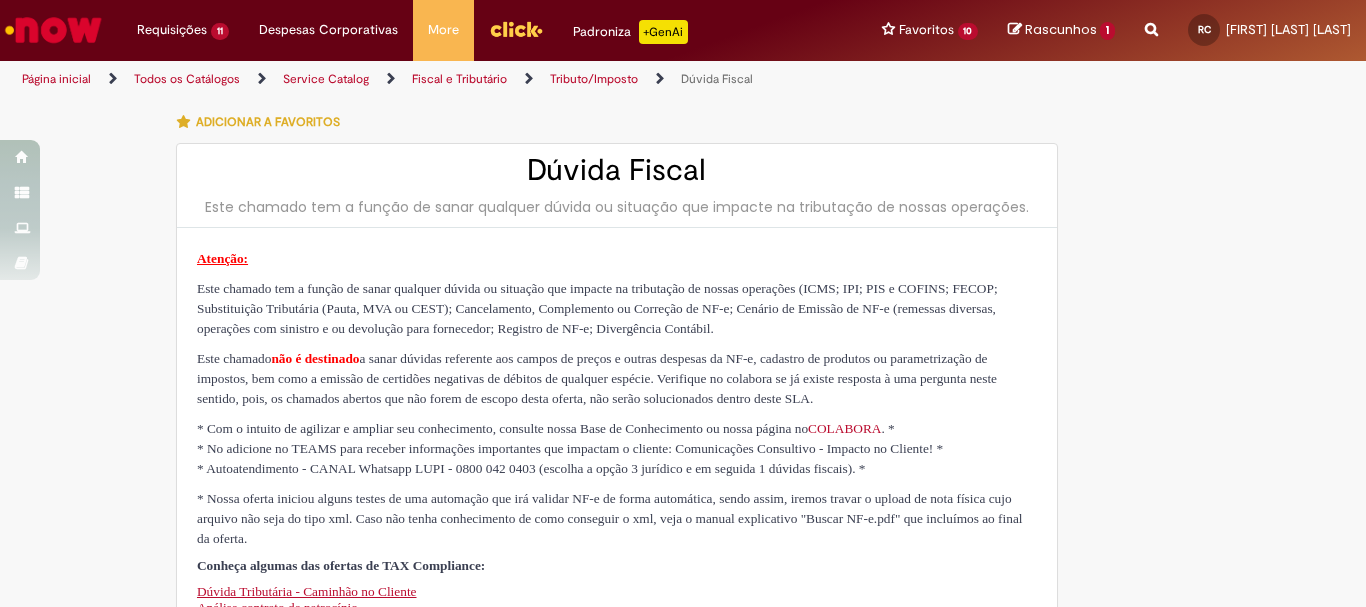 type on "********" 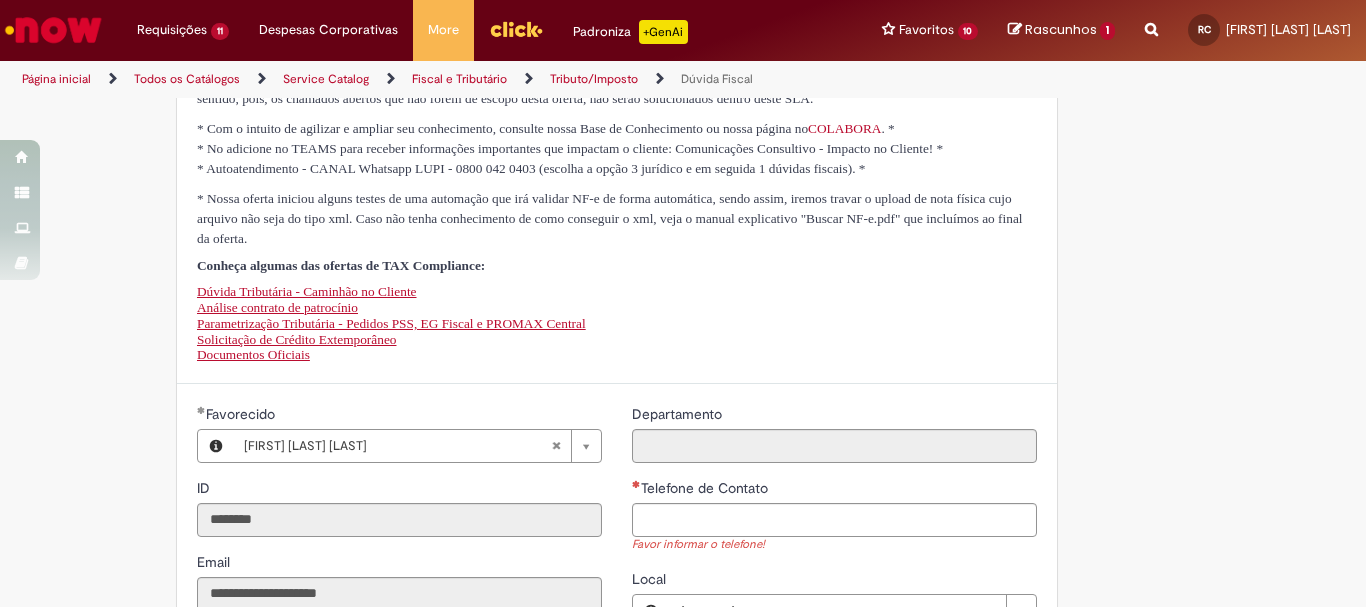 scroll, scrollTop: 500, scrollLeft: 0, axis: vertical 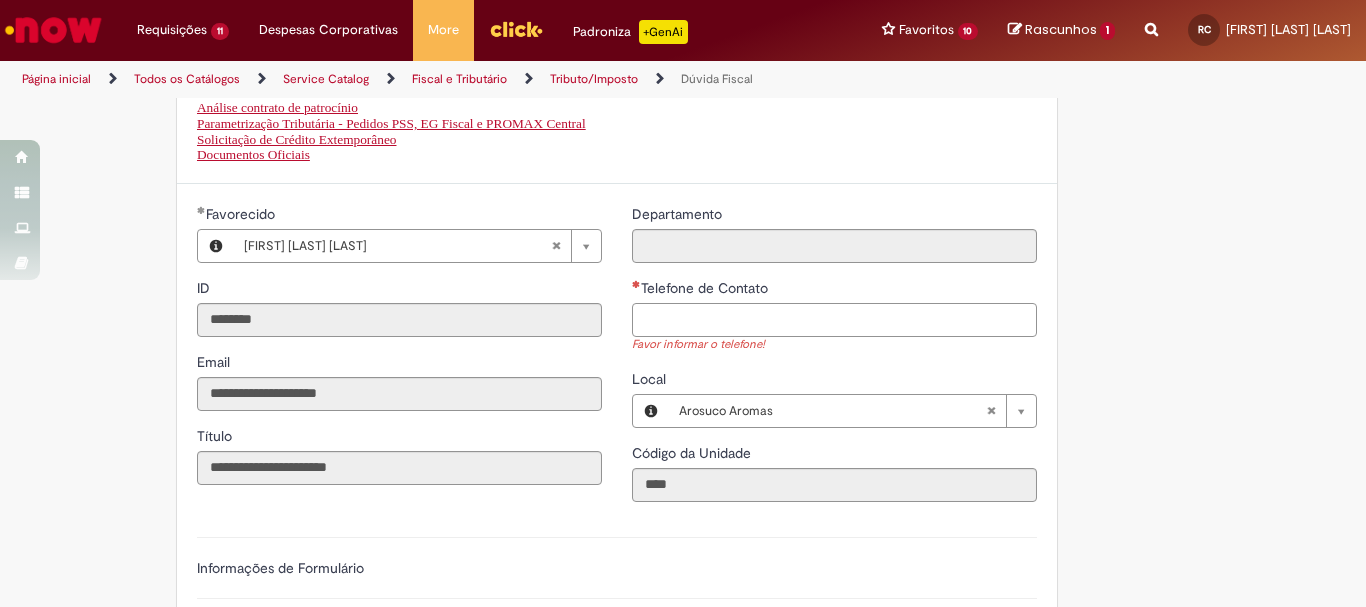 click on "Telefone de Contato" at bounding box center [834, 320] 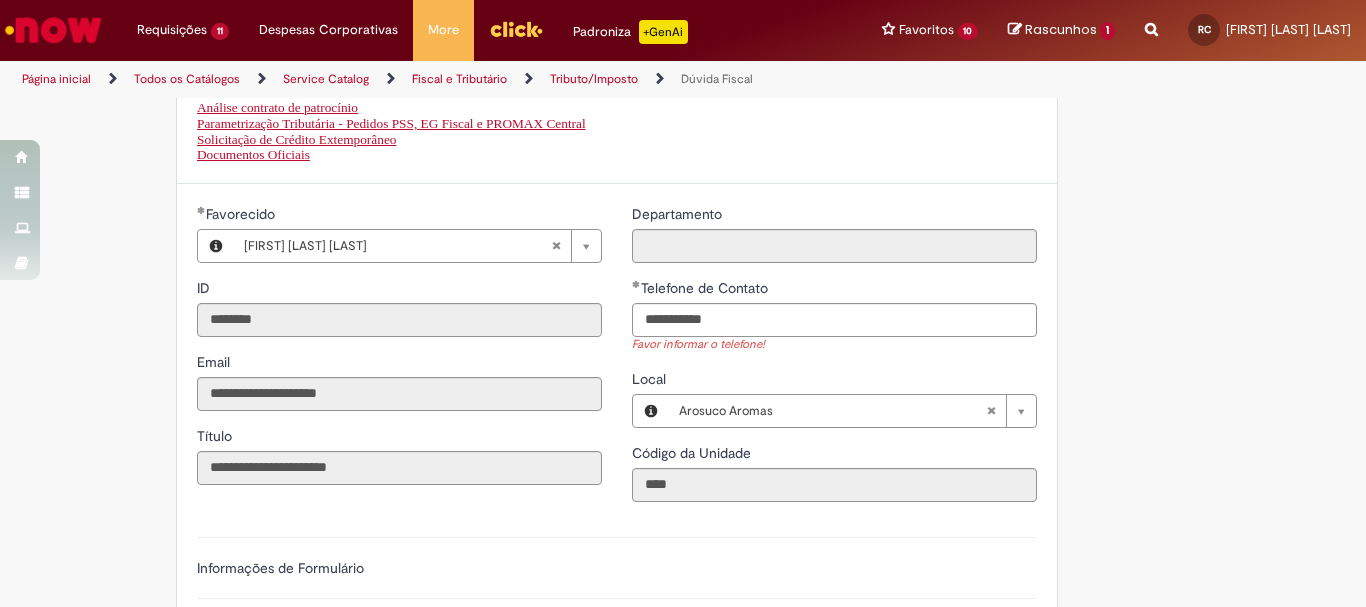 click on "Documentos Oficiais" at bounding box center [617, 155] 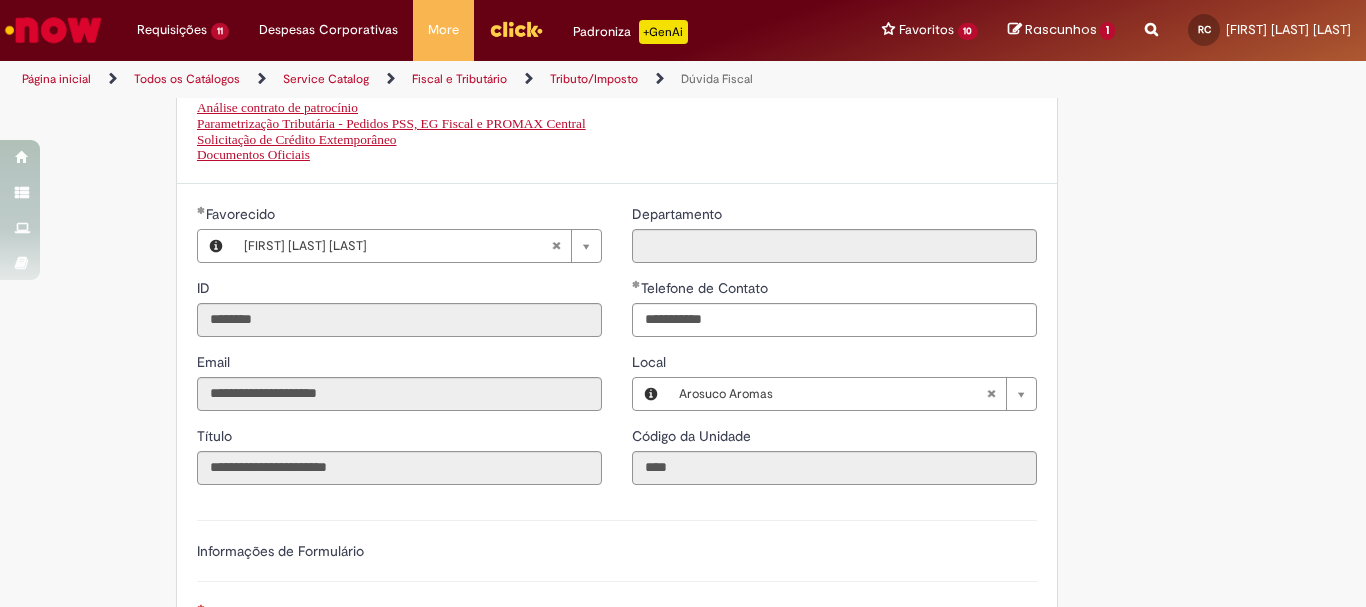 type on "**********" 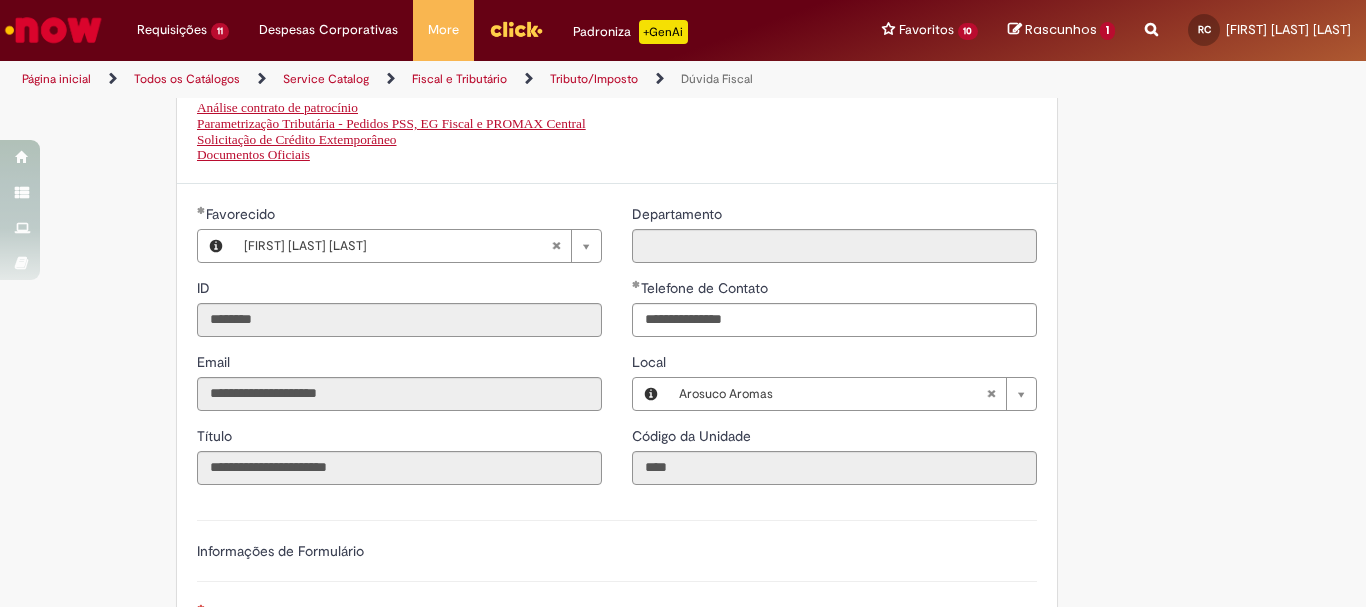 scroll, scrollTop: 700, scrollLeft: 0, axis: vertical 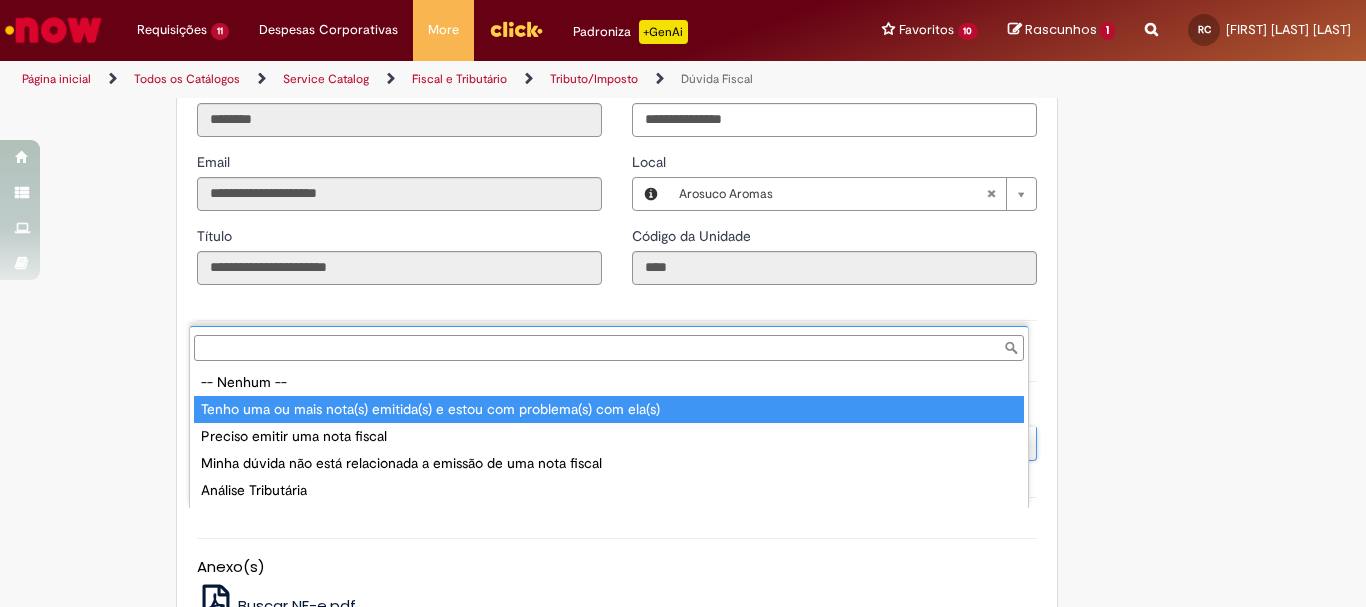 type on "**********" 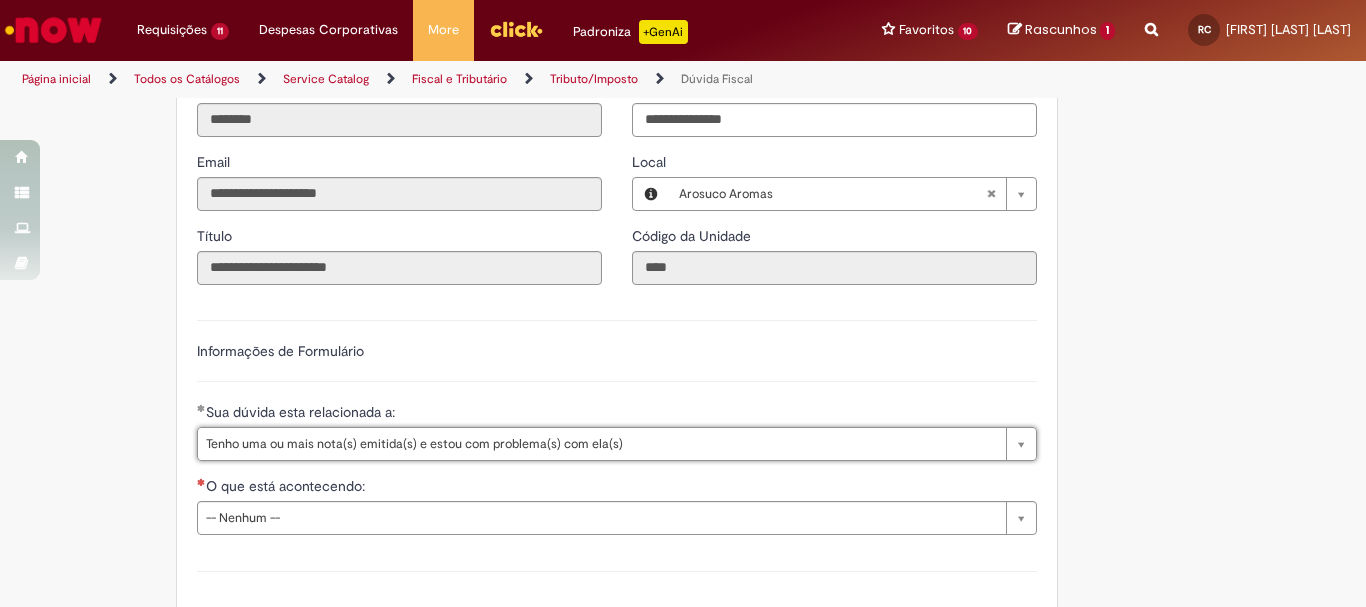scroll, scrollTop: 900, scrollLeft: 0, axis: vertical 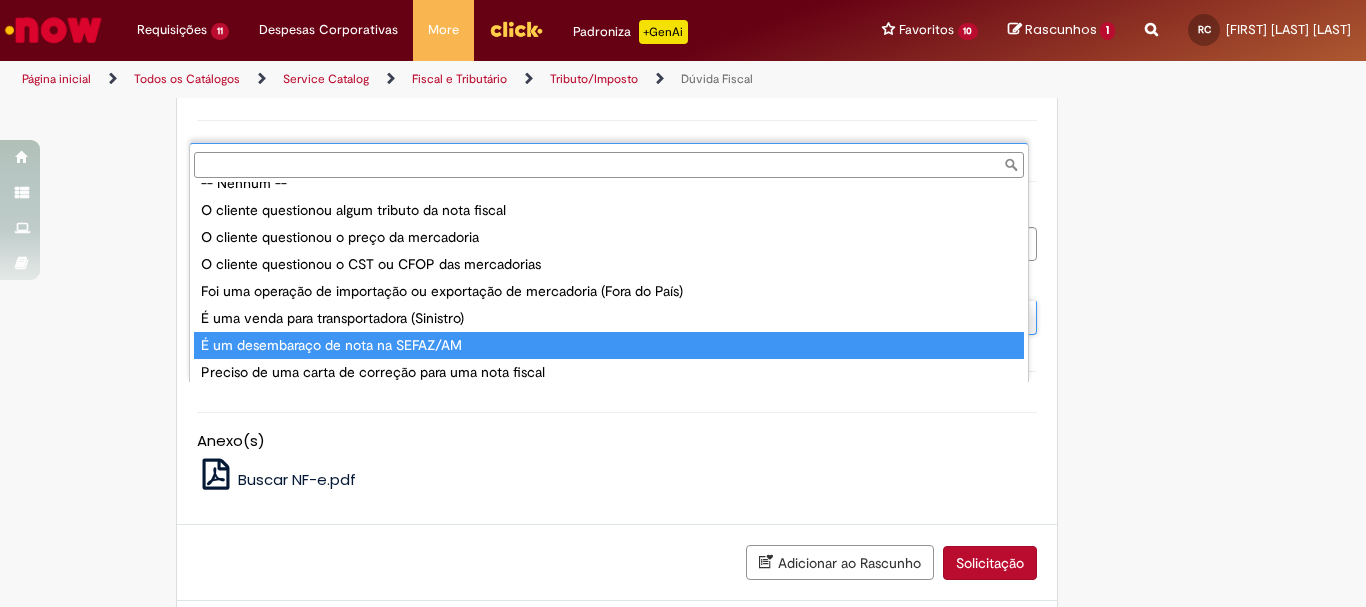 type on "**********" 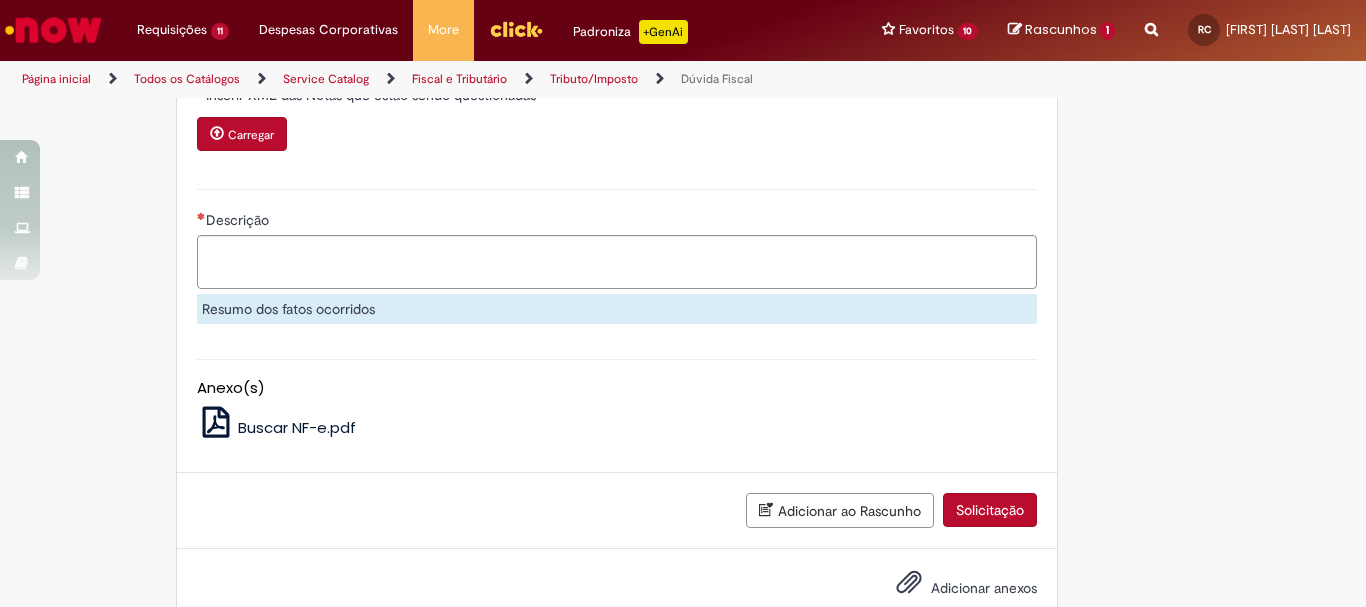 scroll, scrollTop: 1100, scrollLeft: 0, axis: vertical 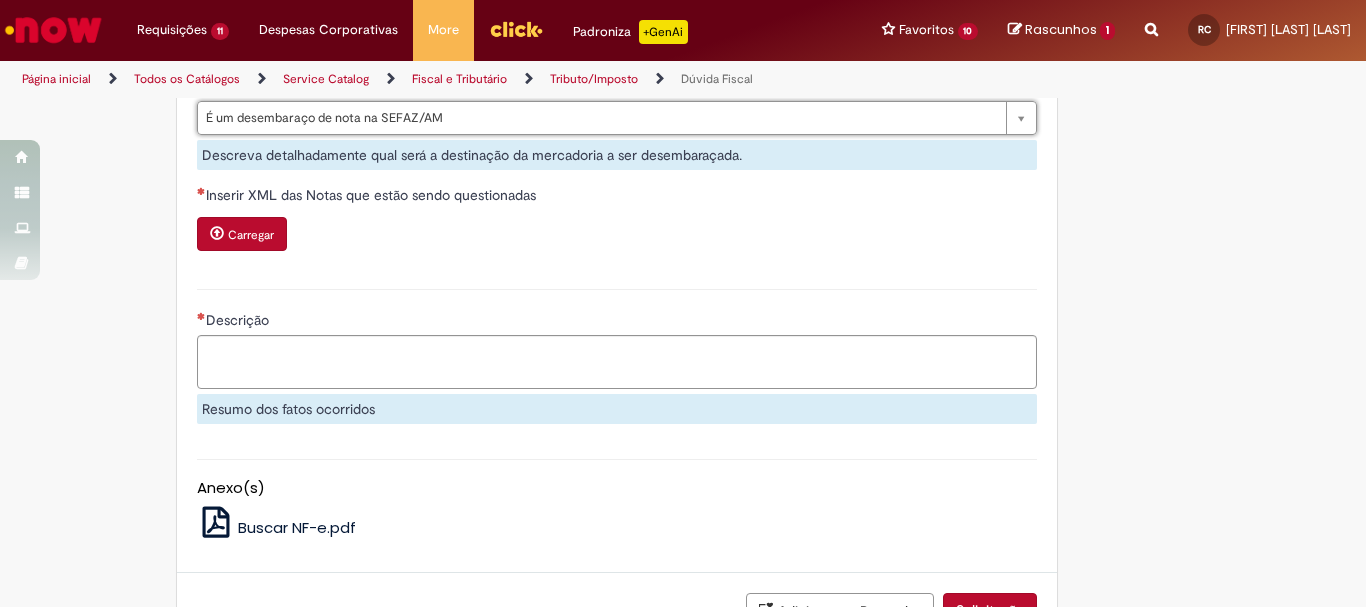 click on "Carregar" at bounding box center (251, 235) 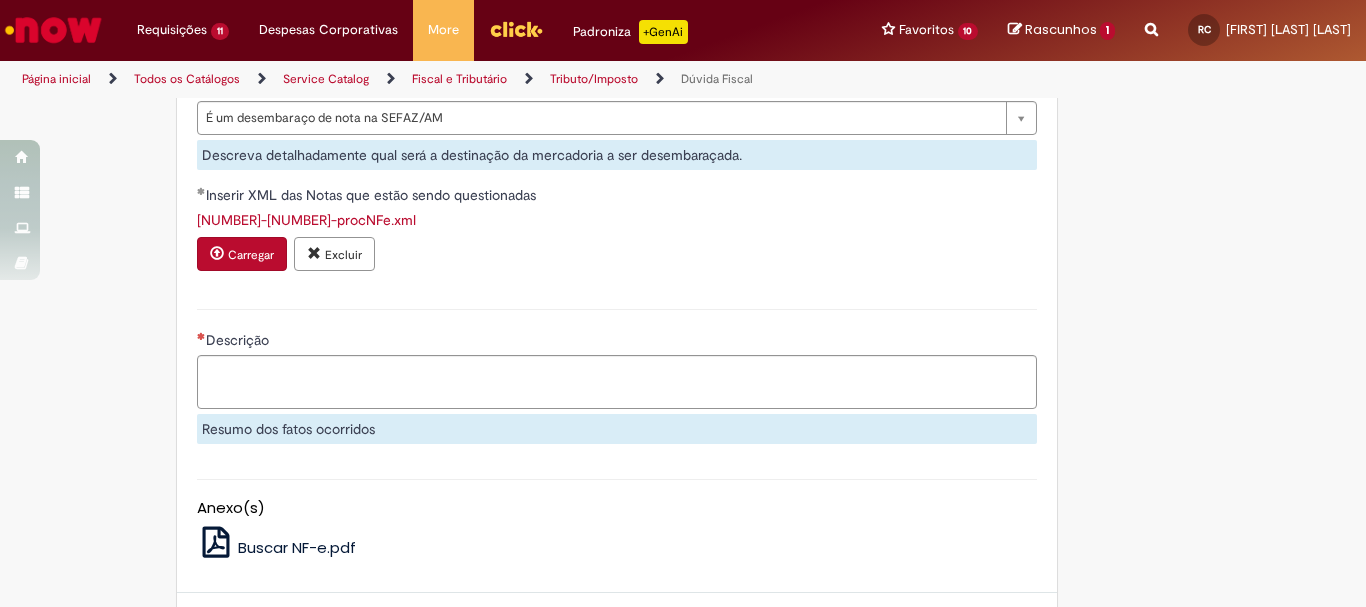 scroll, scrollTop: 1351, scrollLeft: 0, axis: vertical 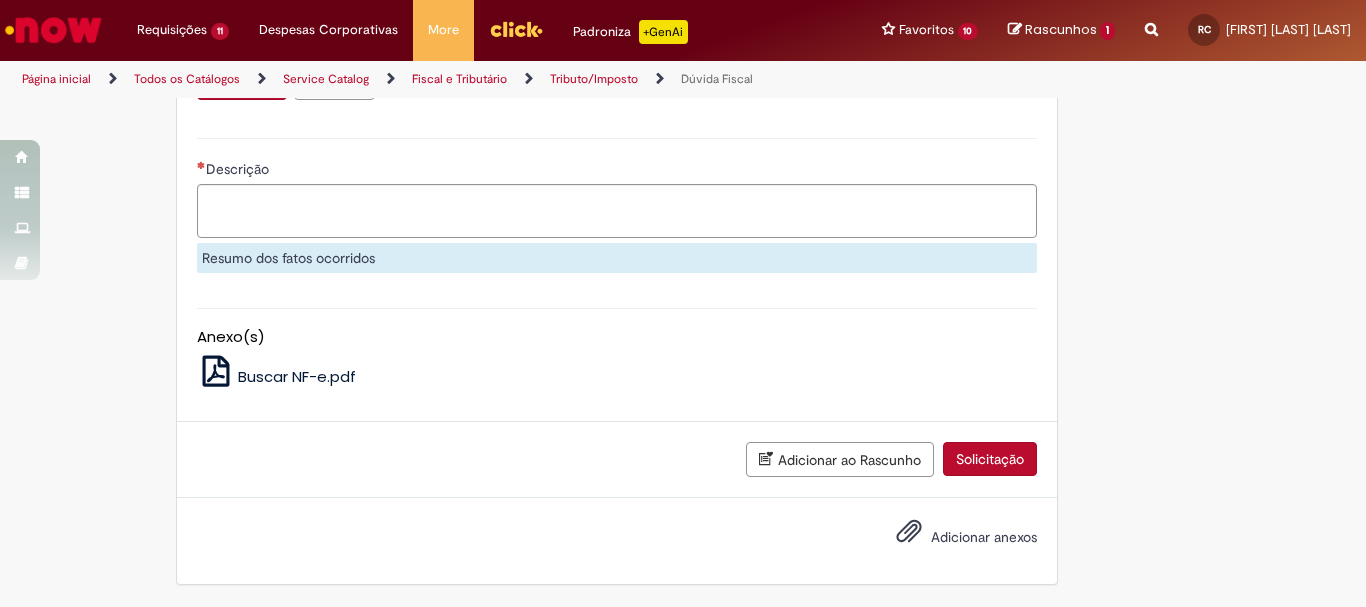 click on "Adicionar anexos" at bounding box center (984, 537) 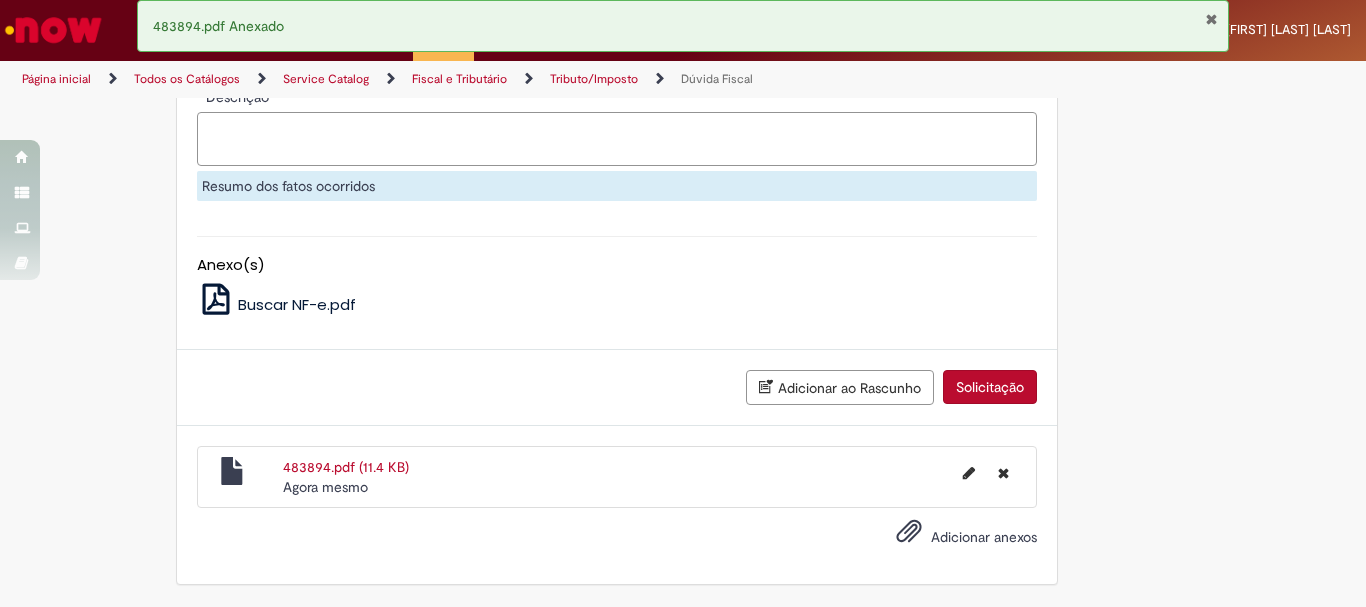 click on "Descrição" at bounding box center (617, 139) 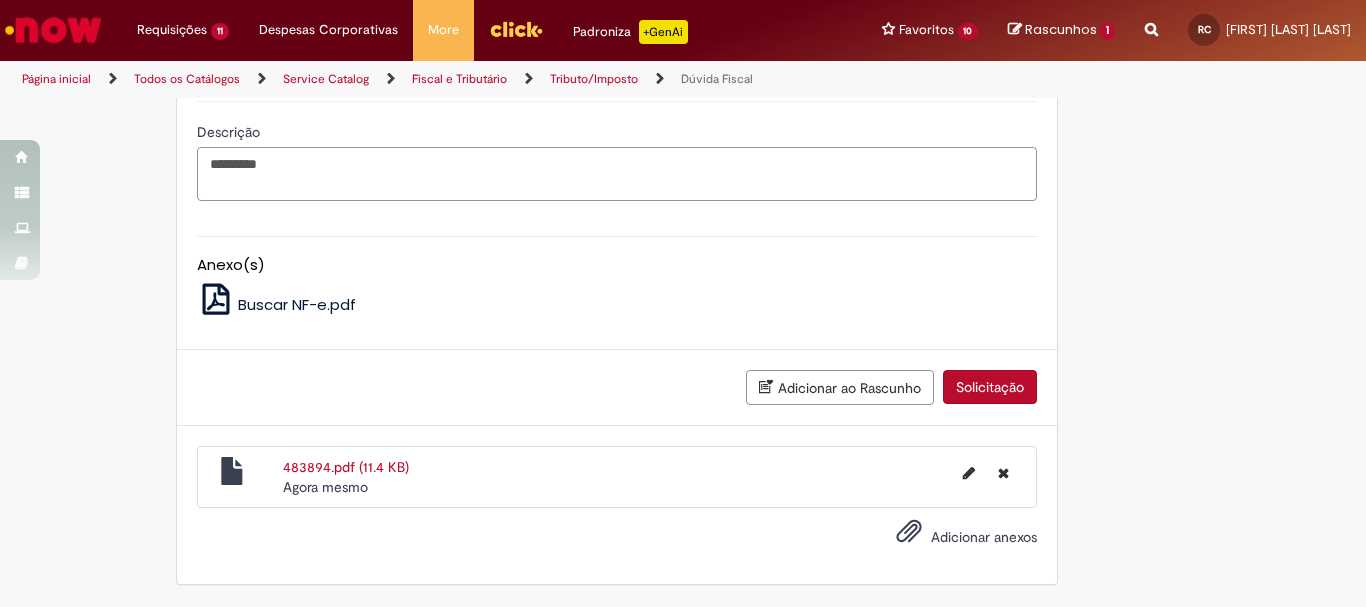paste on "**********" 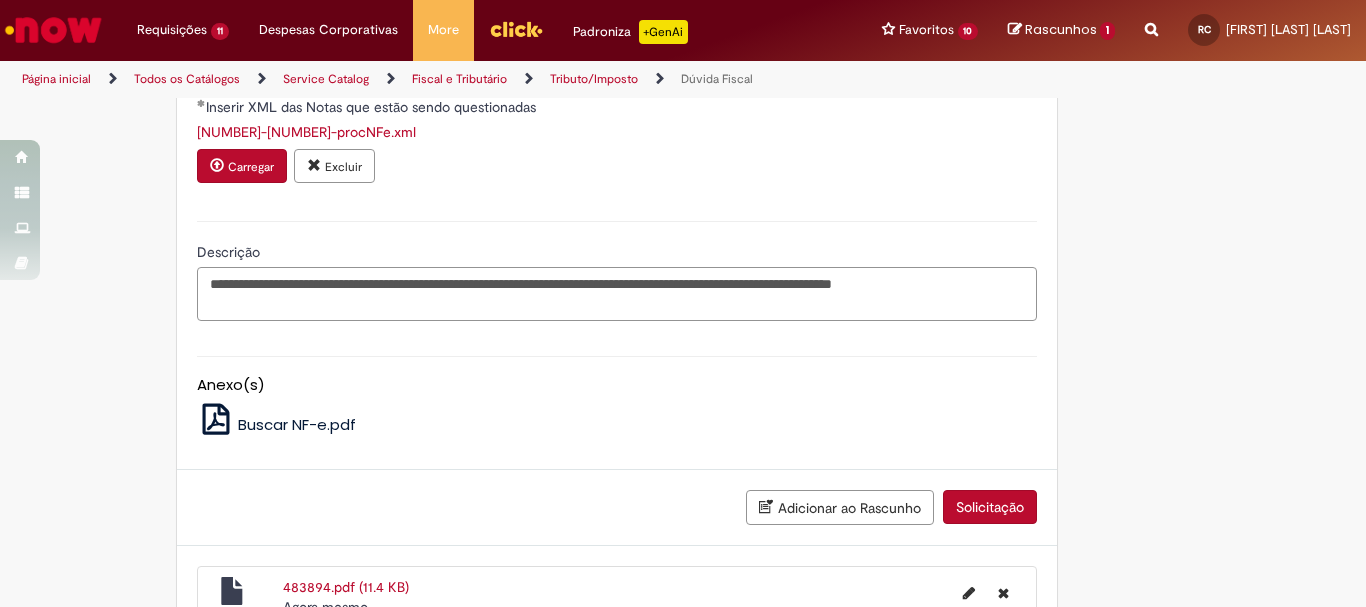 scroll, scrollTop: 1388, scrollLeft: 0, axis: vertical 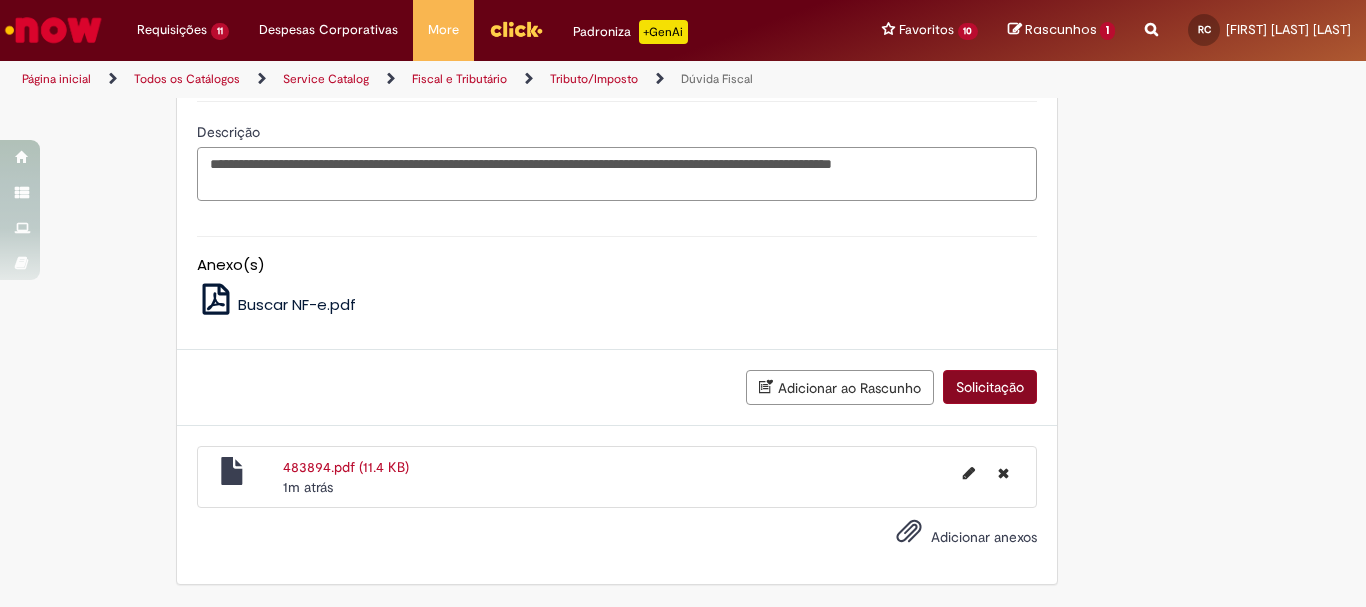 type on "**********" 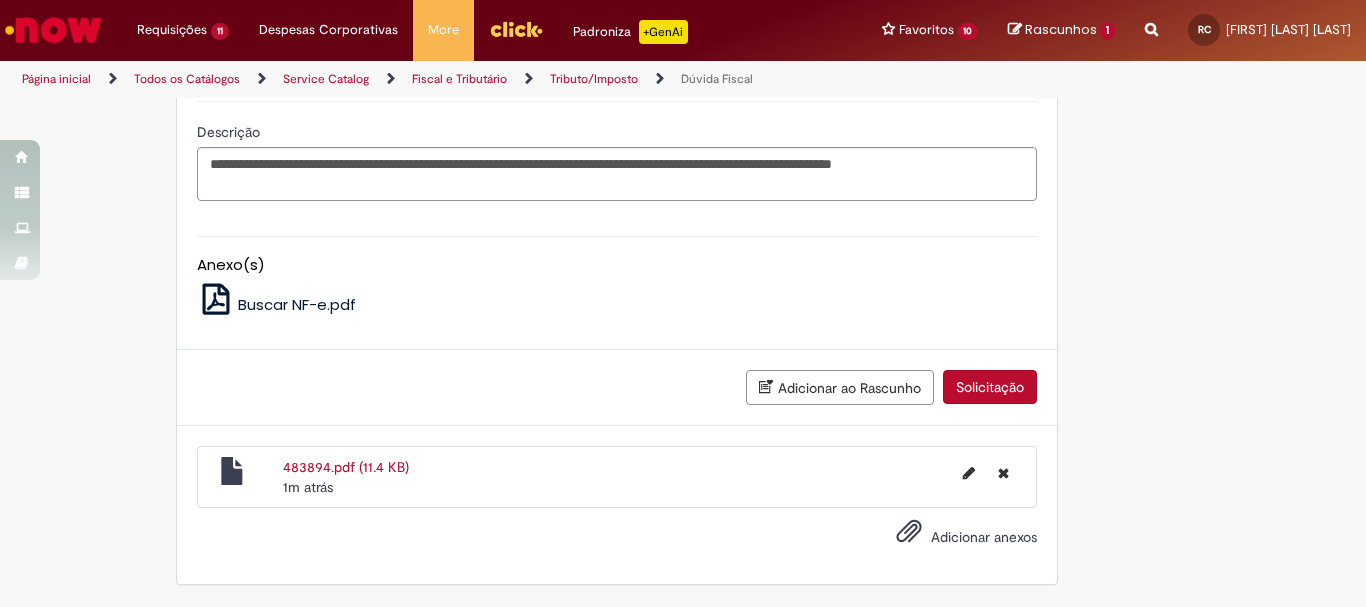 click on "Solicitação" at bounding box center (990, 387) 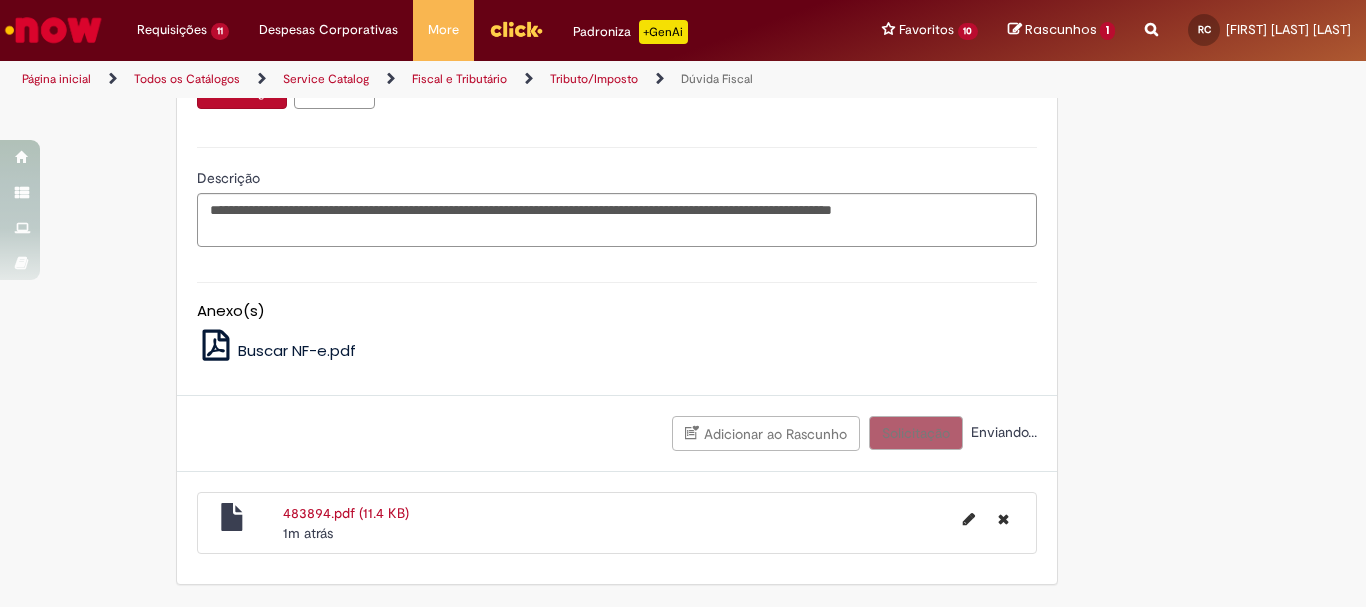 scroll, scrollTop: 1342, scrollLeft: 0, axis: vertical 